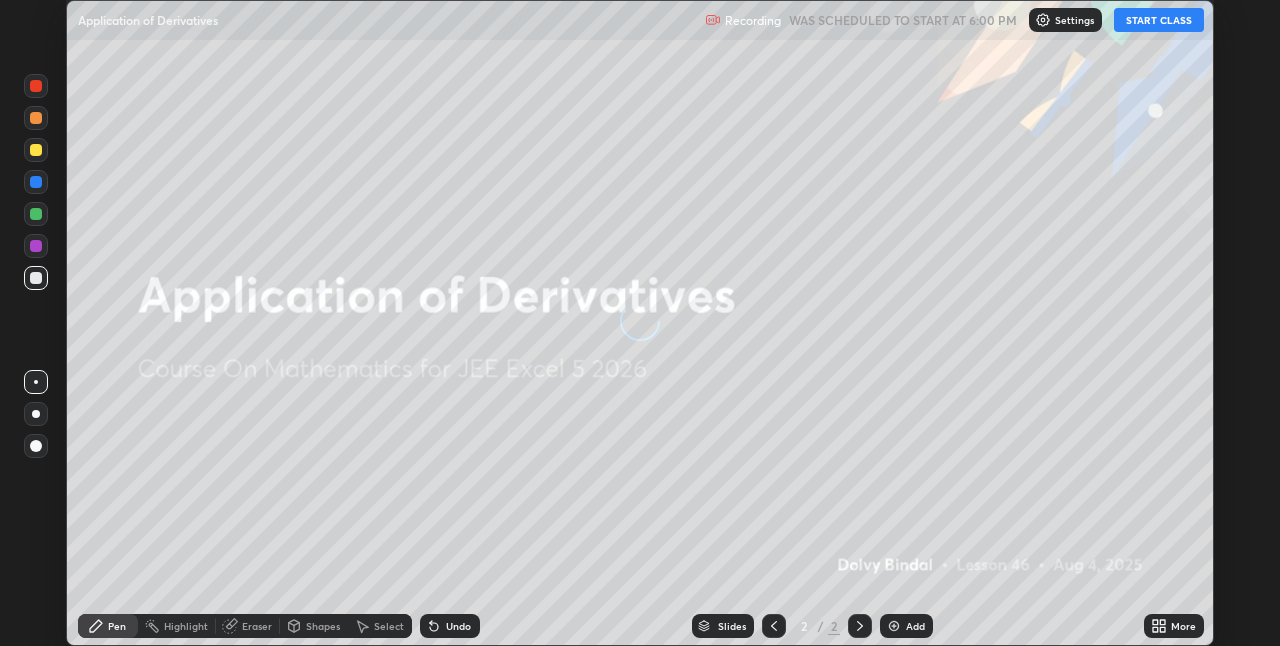 scroll, scrollTop: 0, scrollLeft: 0, axis: both 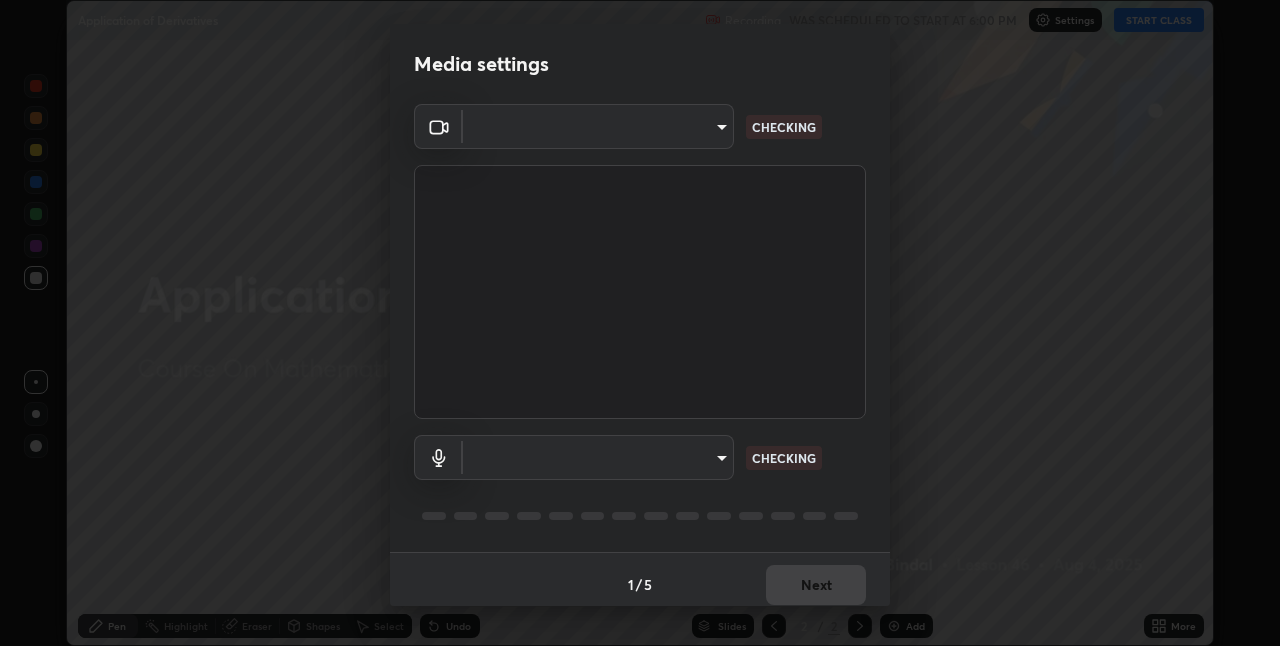type on "ddf3b4b9105fdc81afbc44368f91a24737767c4c68b93bb528deb36e4364d8a6" 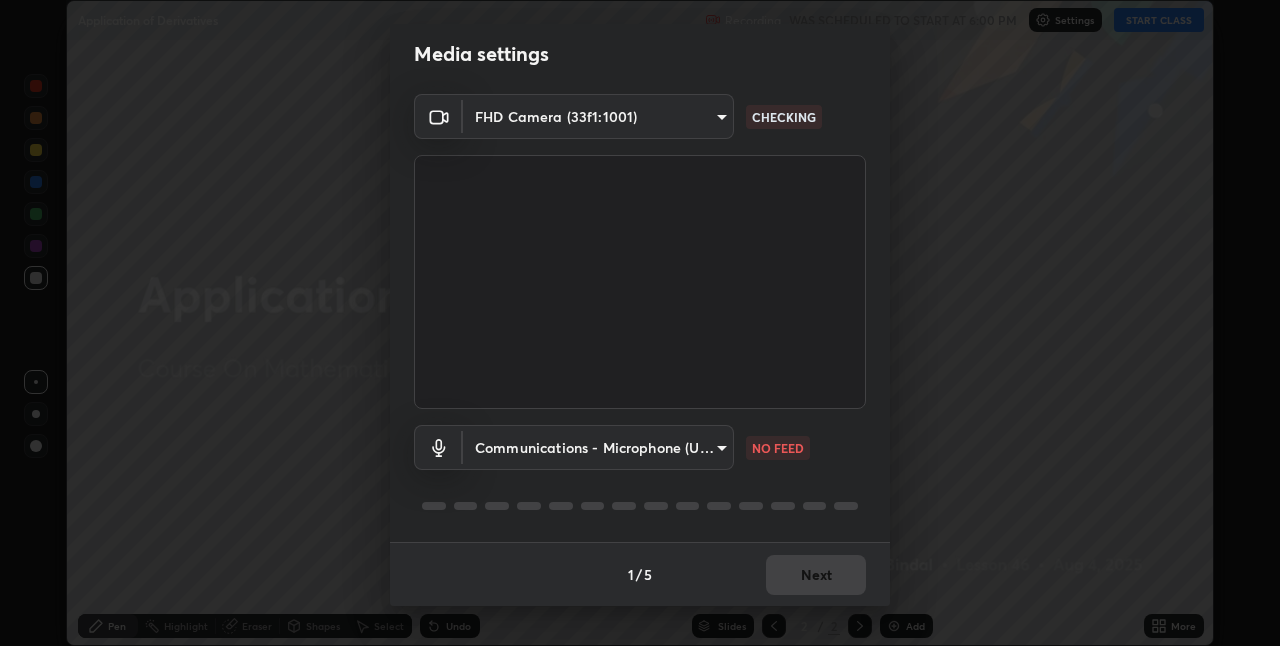 click on "Erase all Application of Derivatives Recording WAS SCHEDULED TO START AT  6:00 PM Settings START CLASS Setting up your live class Application of Derivatives • L46 of Course On Mathematics for JEE Excel 5 2026 [FIRST] [LAST] Pen Highlight Eraser Shapes Select Undo Slides 2 / 2 Add More No doubts shared Encourage your learners to ask a doubt for better clarity Report an issue Reason for reporting Buffering Chat not working Audio - Video sync issue Educator video quality low ​ Attach an image Report Media settings FHD Camera (33f1:1001) ddf3b4b9105fdc81afbc44368f91a24737767c4c68b93bb528deb36e4364d8a6 CHECKING Communications - Microphone (USB PnP Sound Device) communications NO FEED 1 / 5 Next" at bounding box center [640, 323] 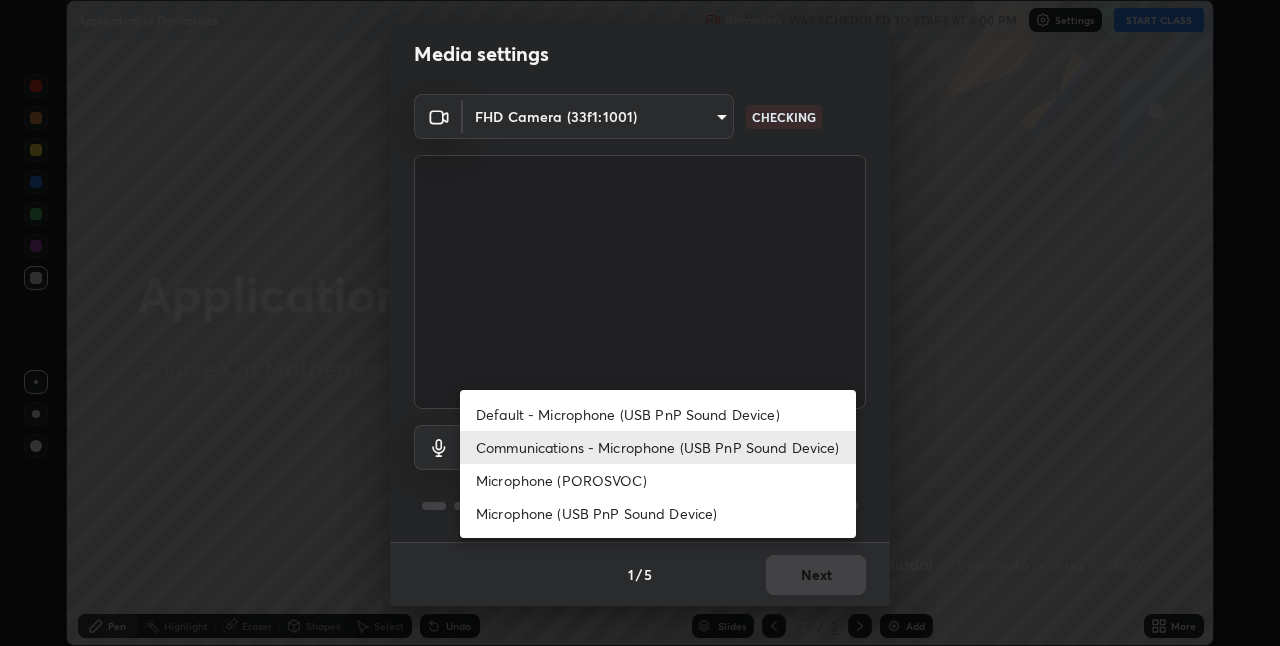 click on "Default - Microphone (USB PnP Sound Device)" at bounding box center (658, 414) 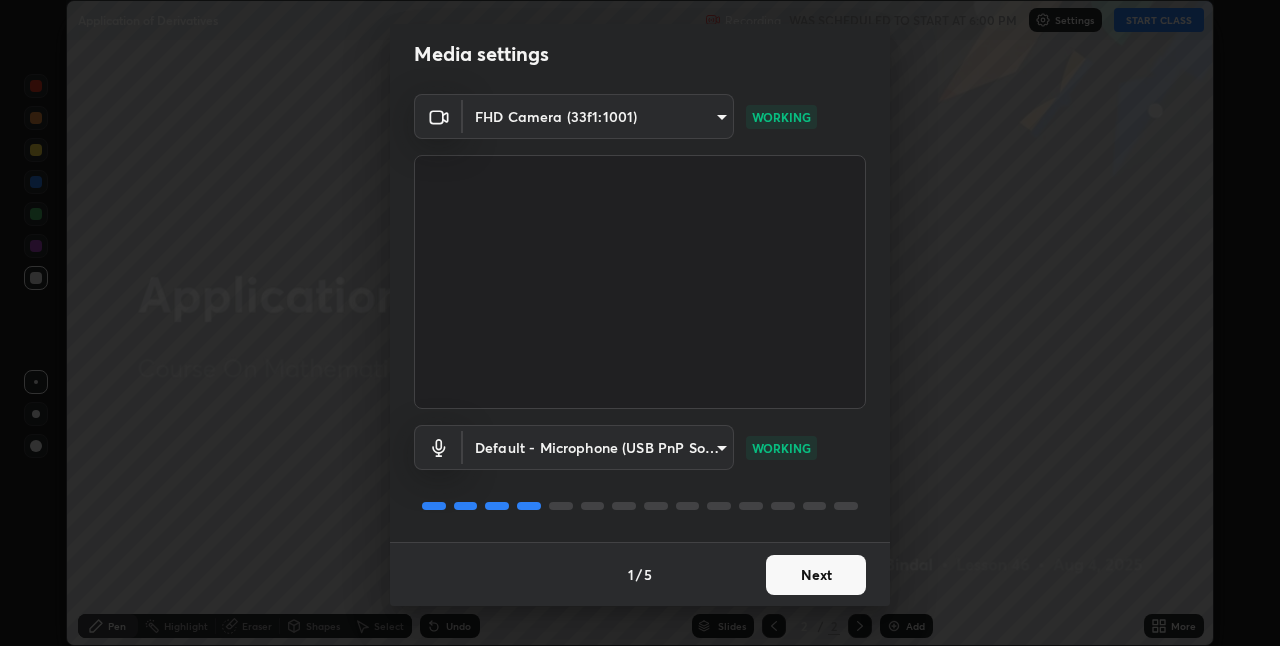 click on "Next" at bounding box center (816, 575) 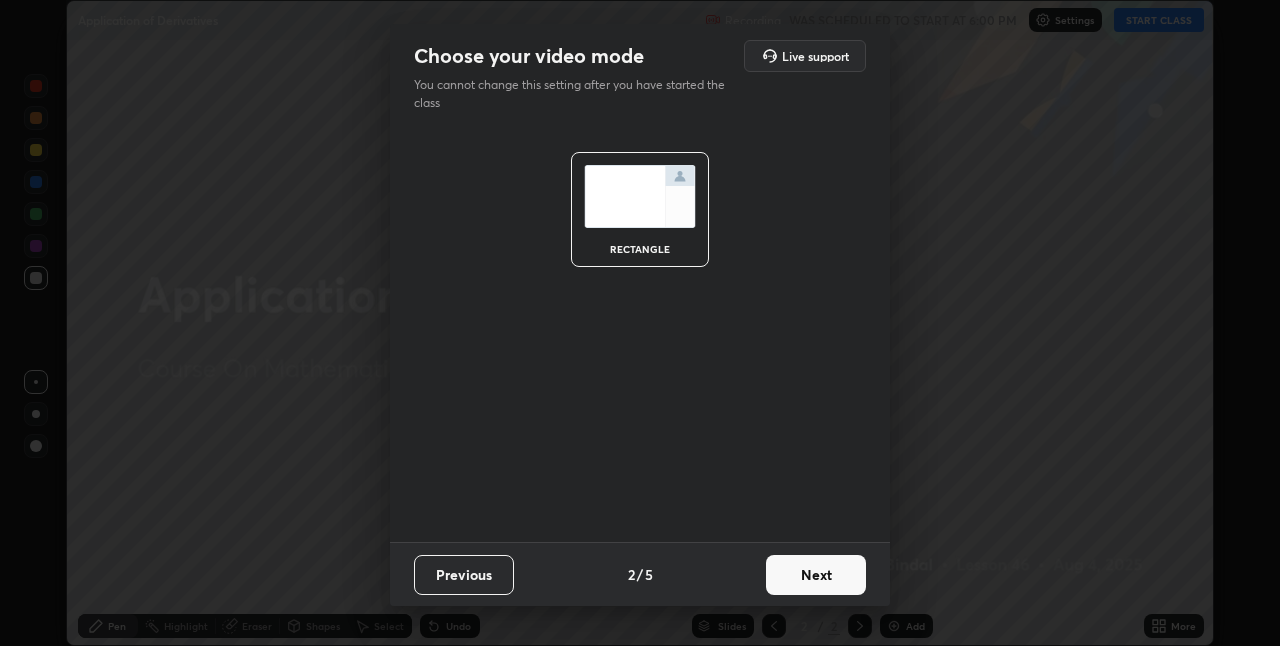 scroll, scrollTop: 0, scrollLeft: 0, axis: both 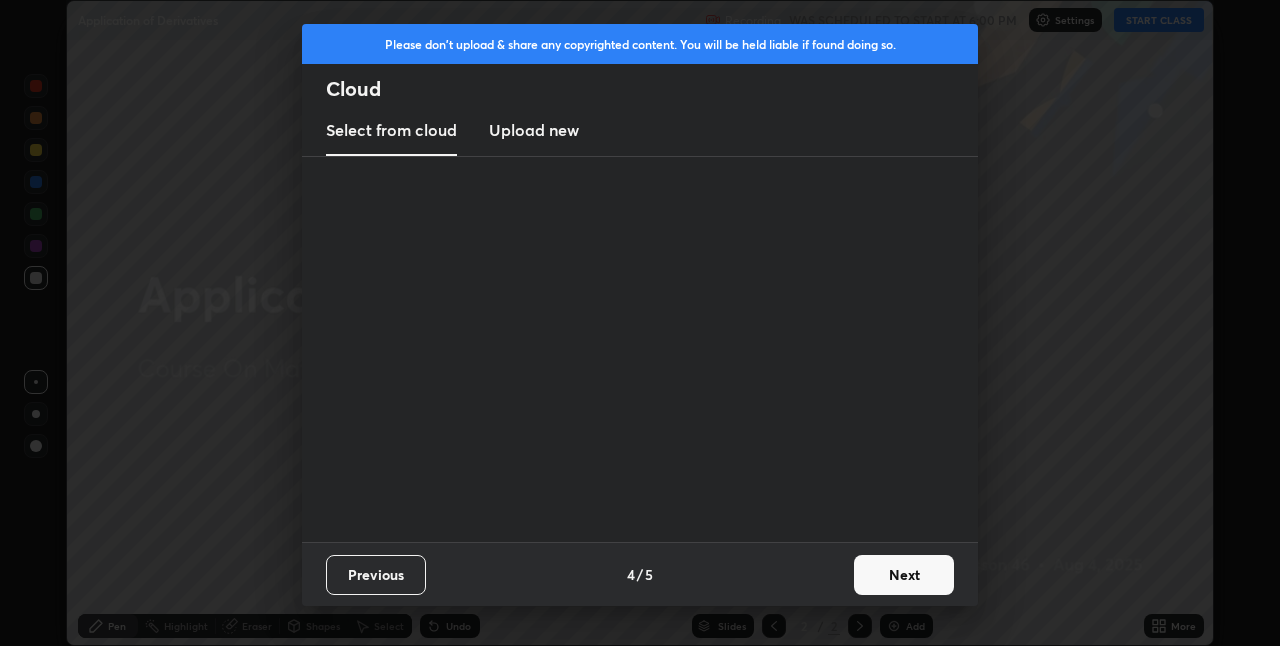 click on "Previous 4 / 5 Next" at bounding box center (640, 574) 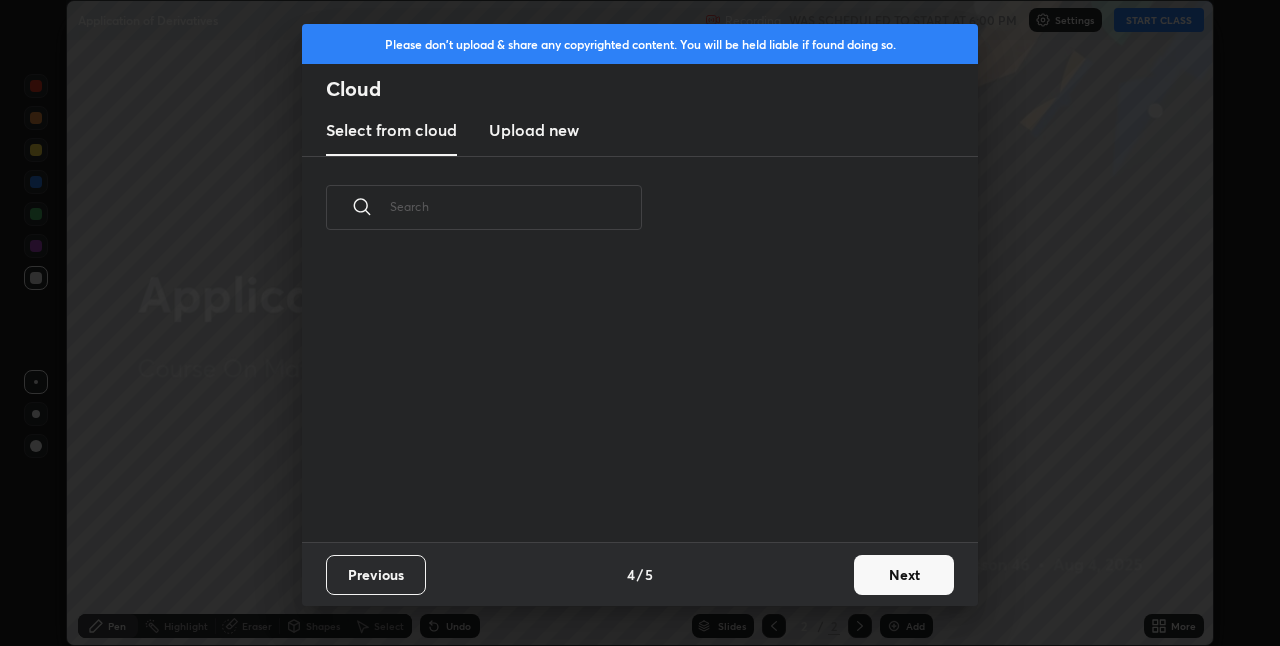 click on "Next" at bounding box center [904, 575] 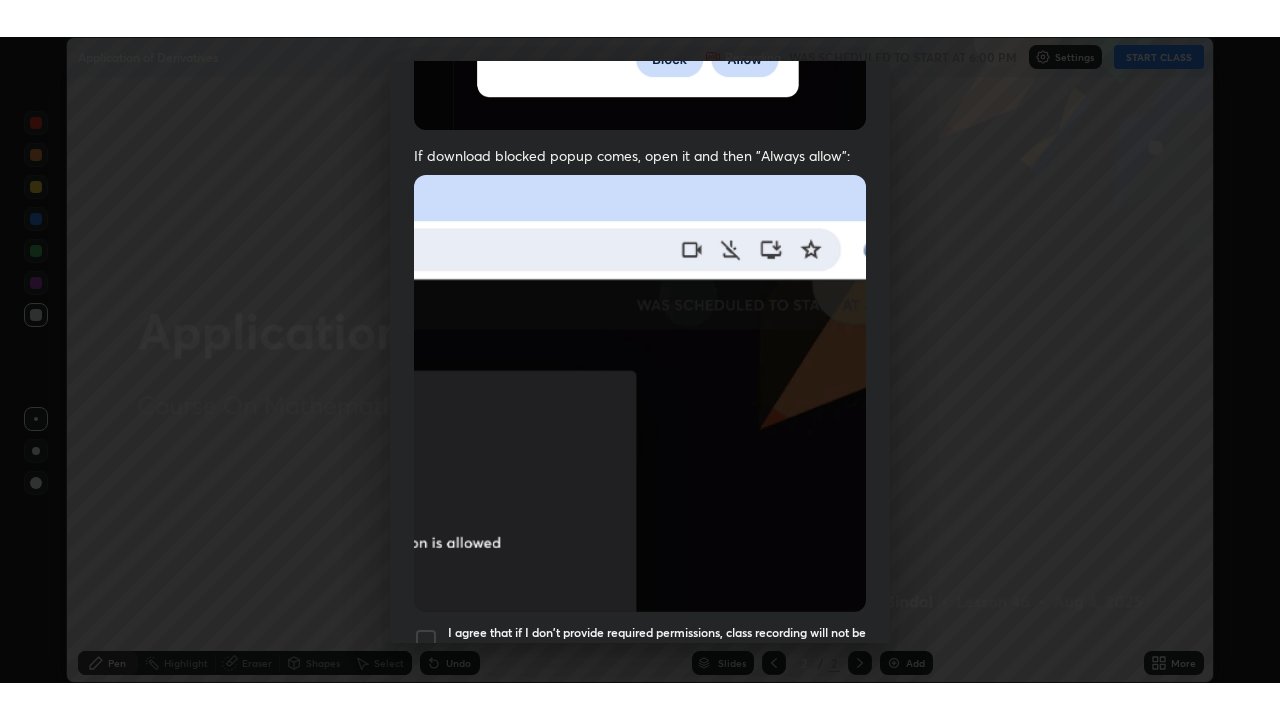 scroll, scrollTop: 418, scrollLeft: 0, axis: vertical 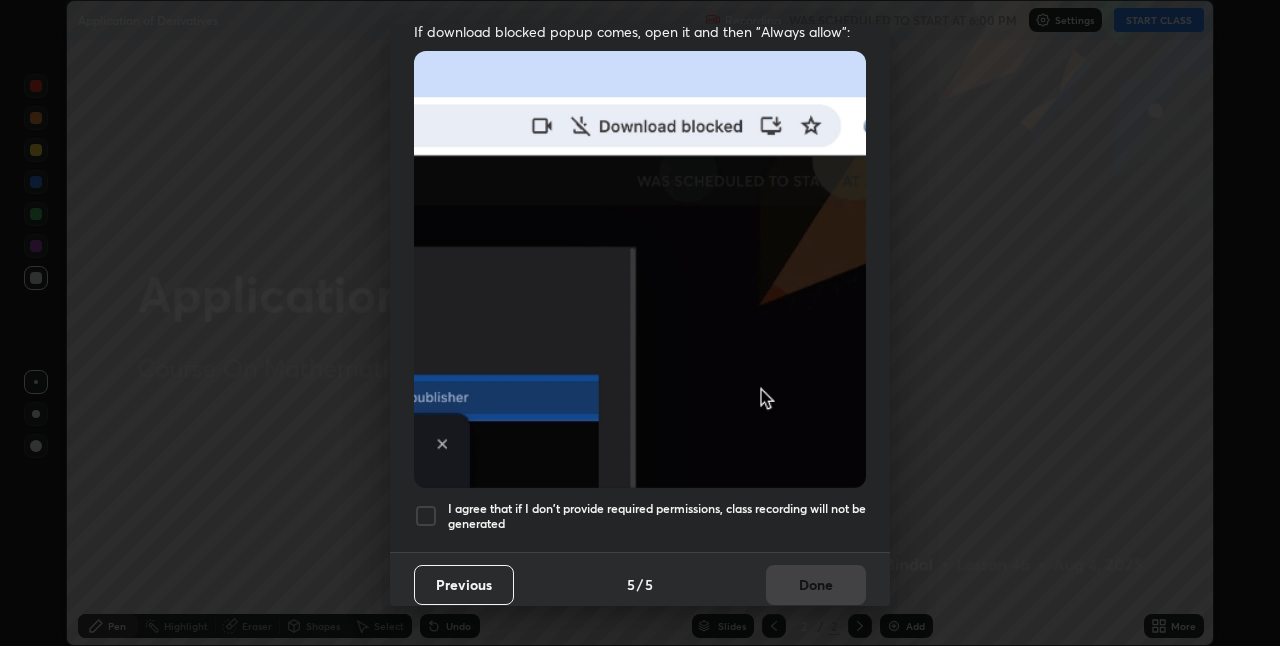 click on "I agree that if I don't provide required permissions, class recording will not be generated" at bounding box center [657, 516] 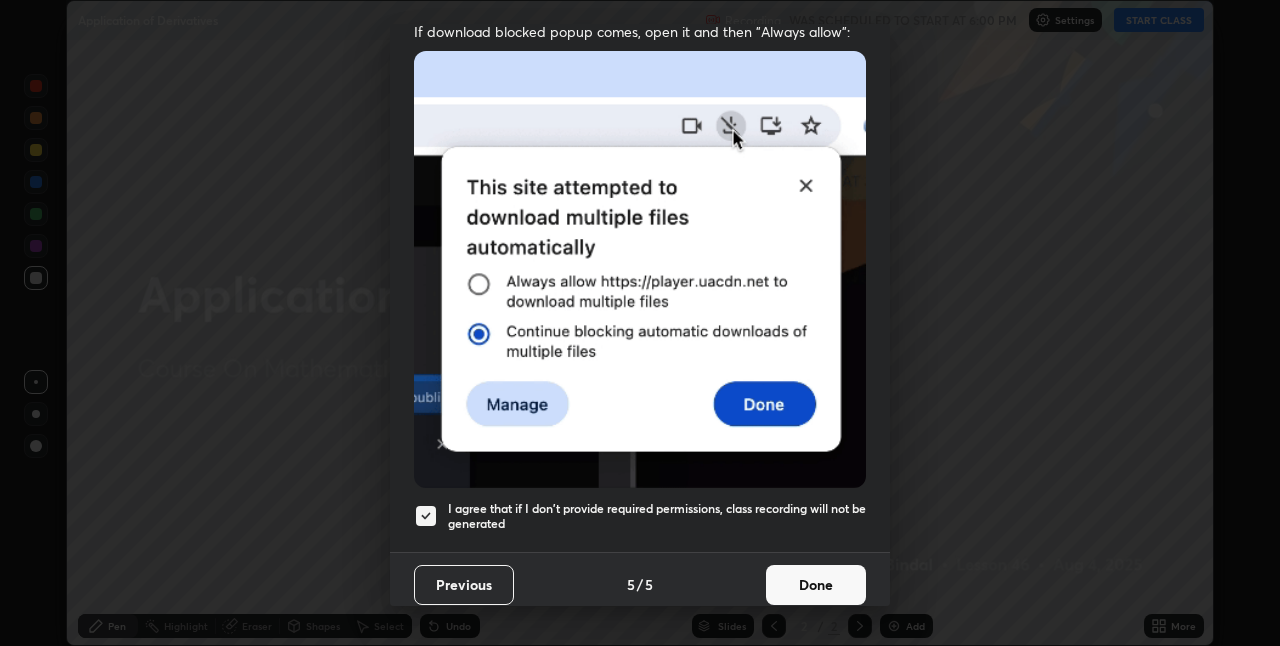 click on "Done" at bounding box center [816, 585] 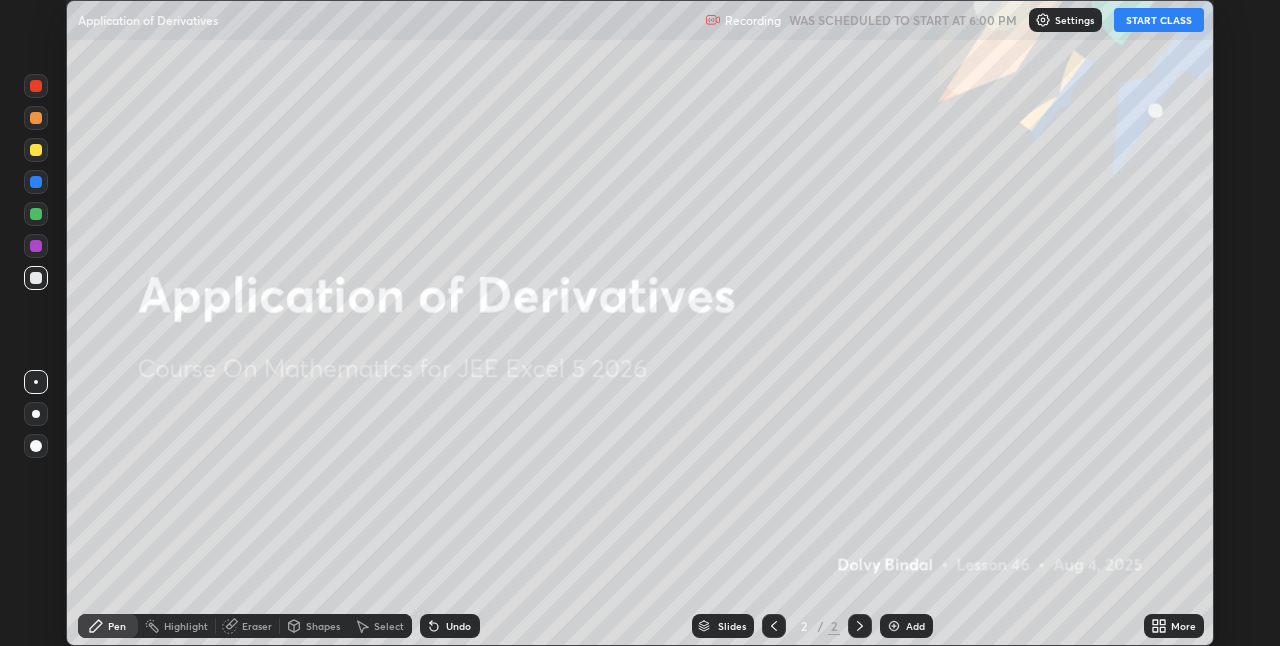 click on "START CLASS" at bounding box center (1159, 20) 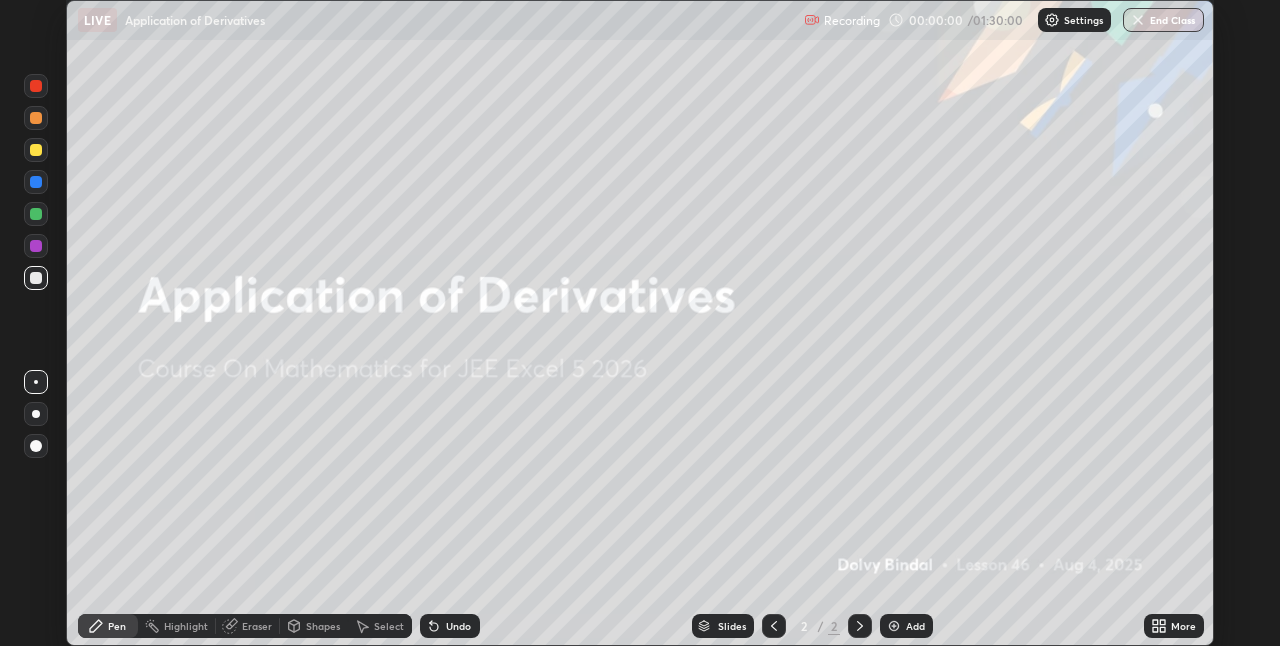 click 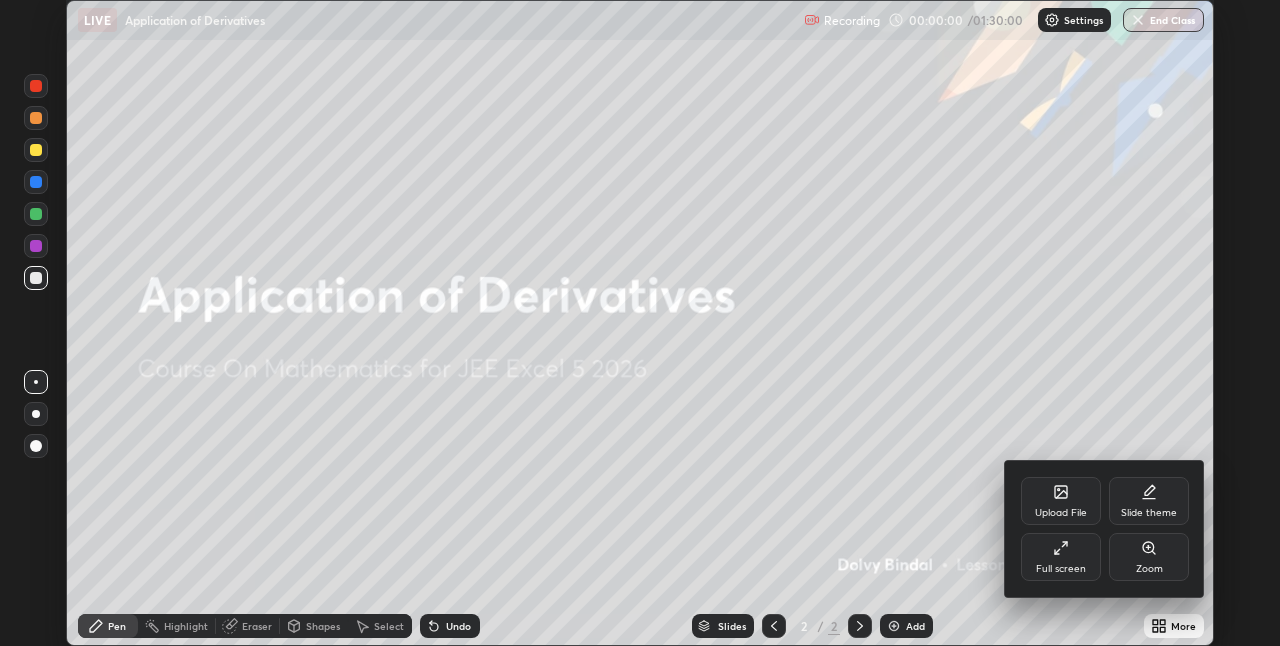 click on "Full screen" at bounding box center [1061, 557] 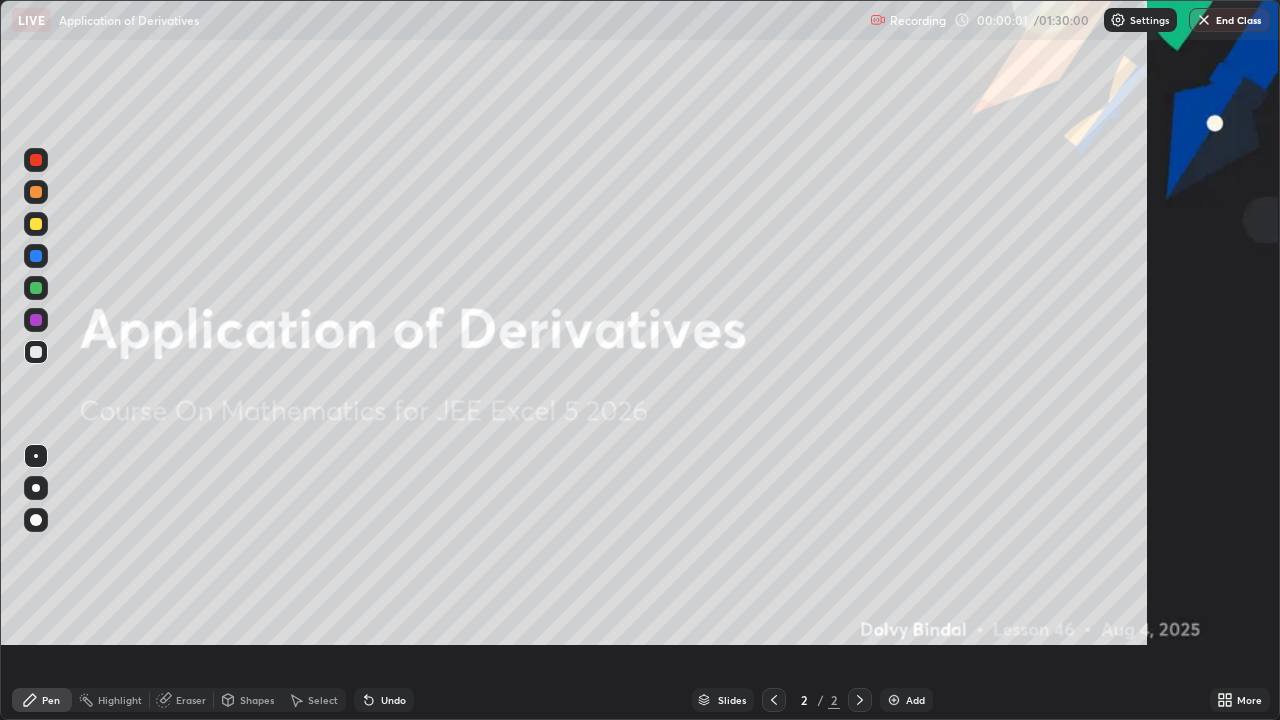 scroll, scrollTop: 99280, scrollLeft: 98720, axis: both 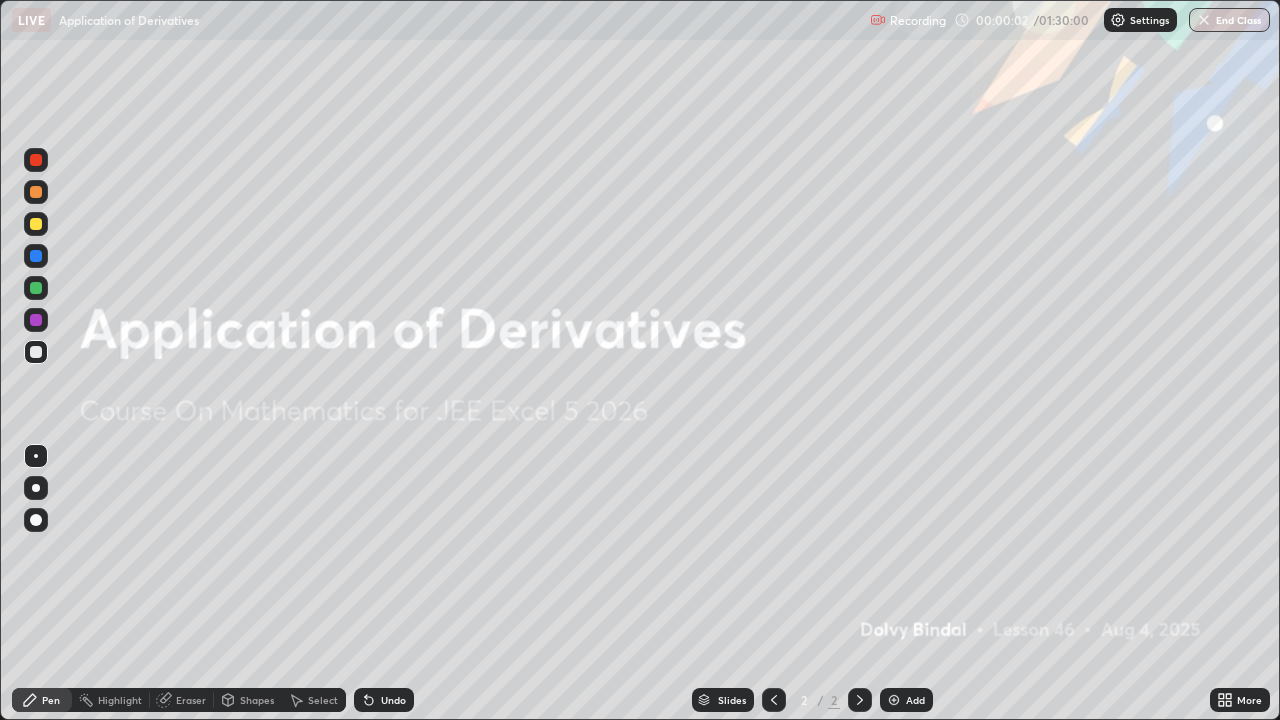 click on "Add" at bounding box center [915, 700] 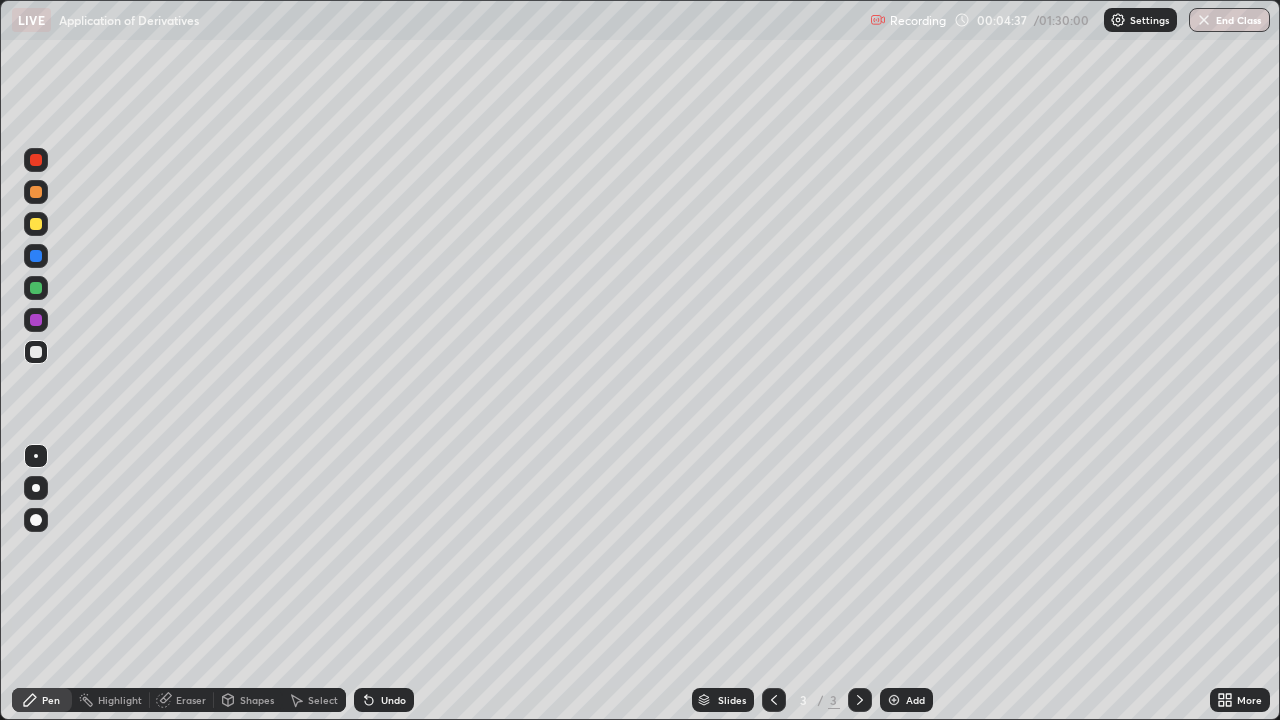 click at bounding box center [36, 352] 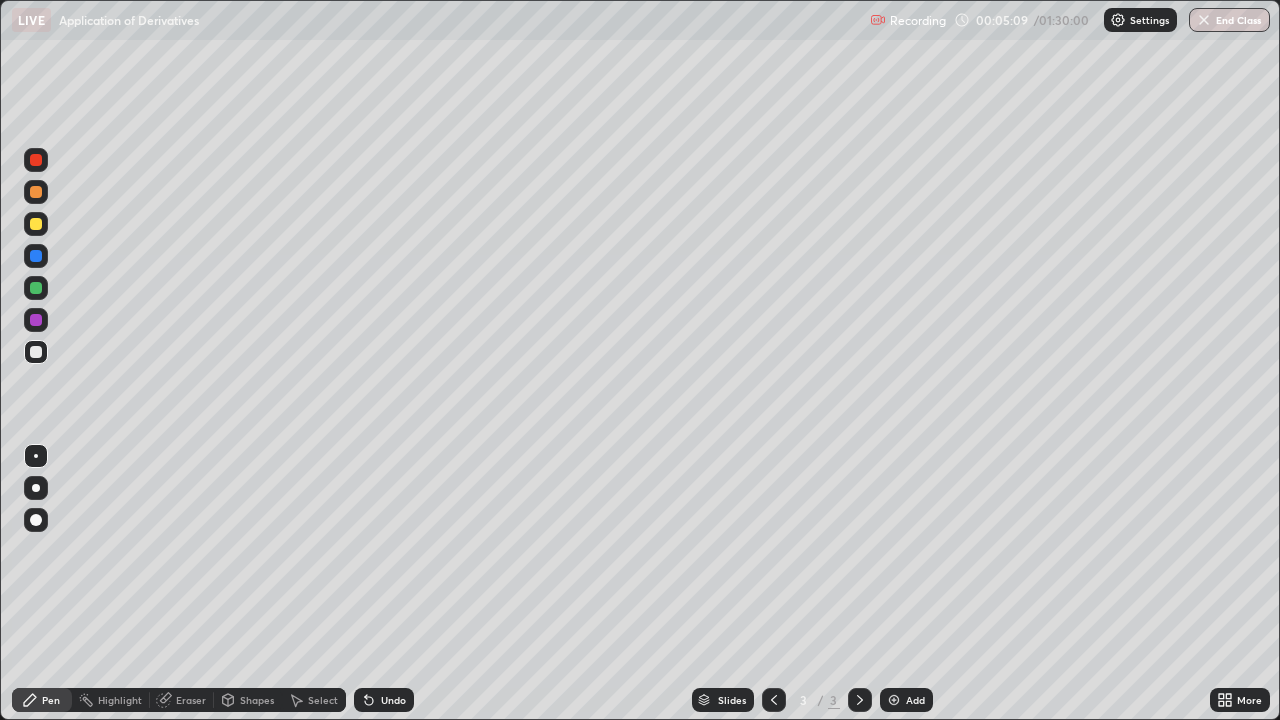 click at bounding box center (36, 224) 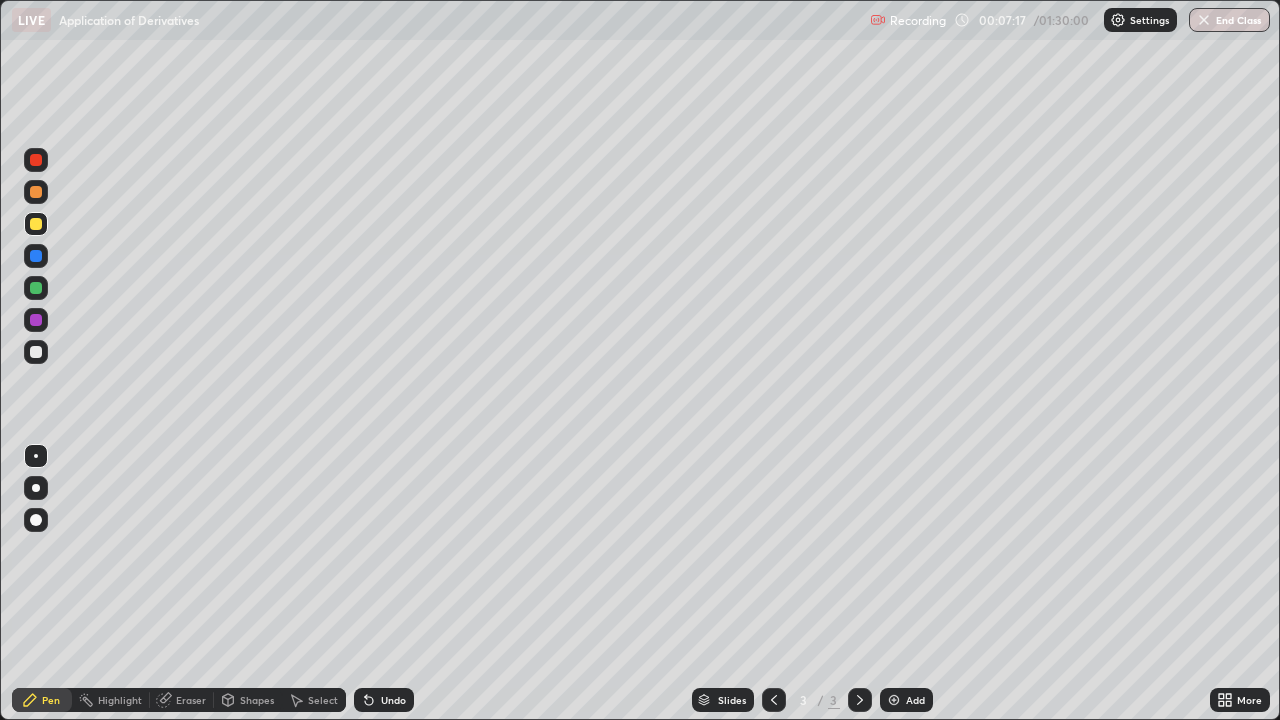 click at bounding box center (36, 192) 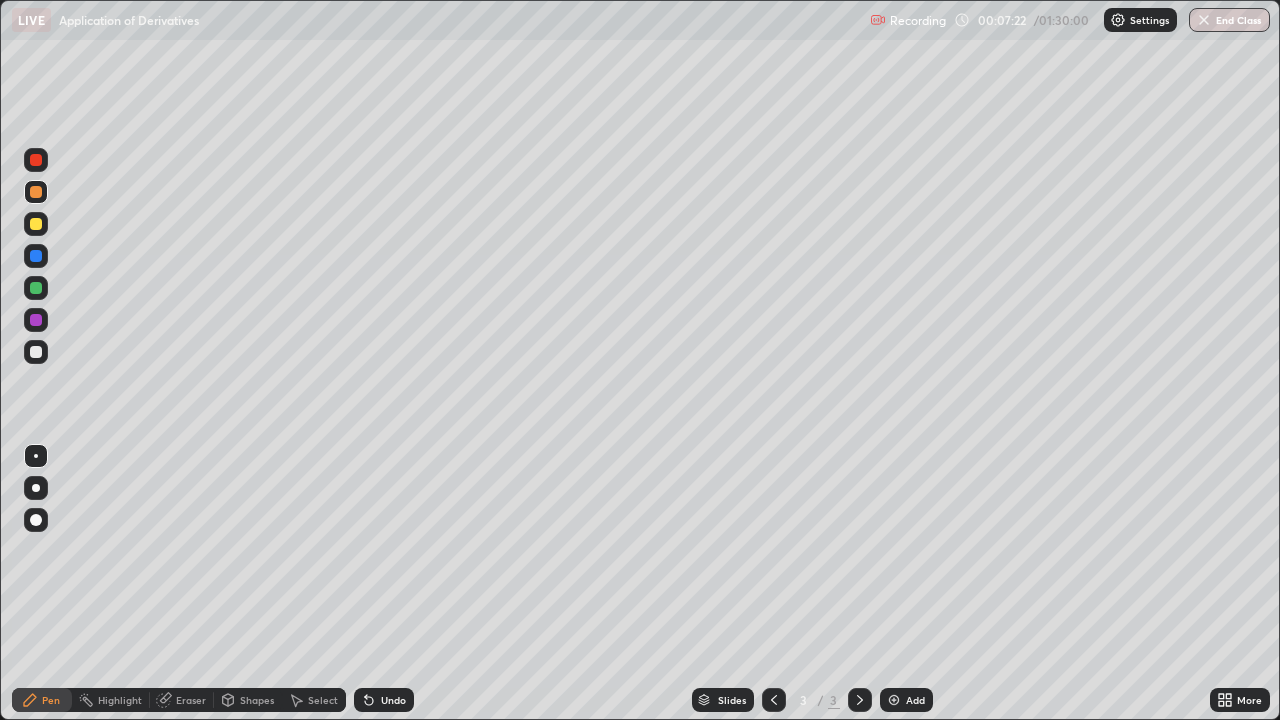 click at bounding box center [36, 256] 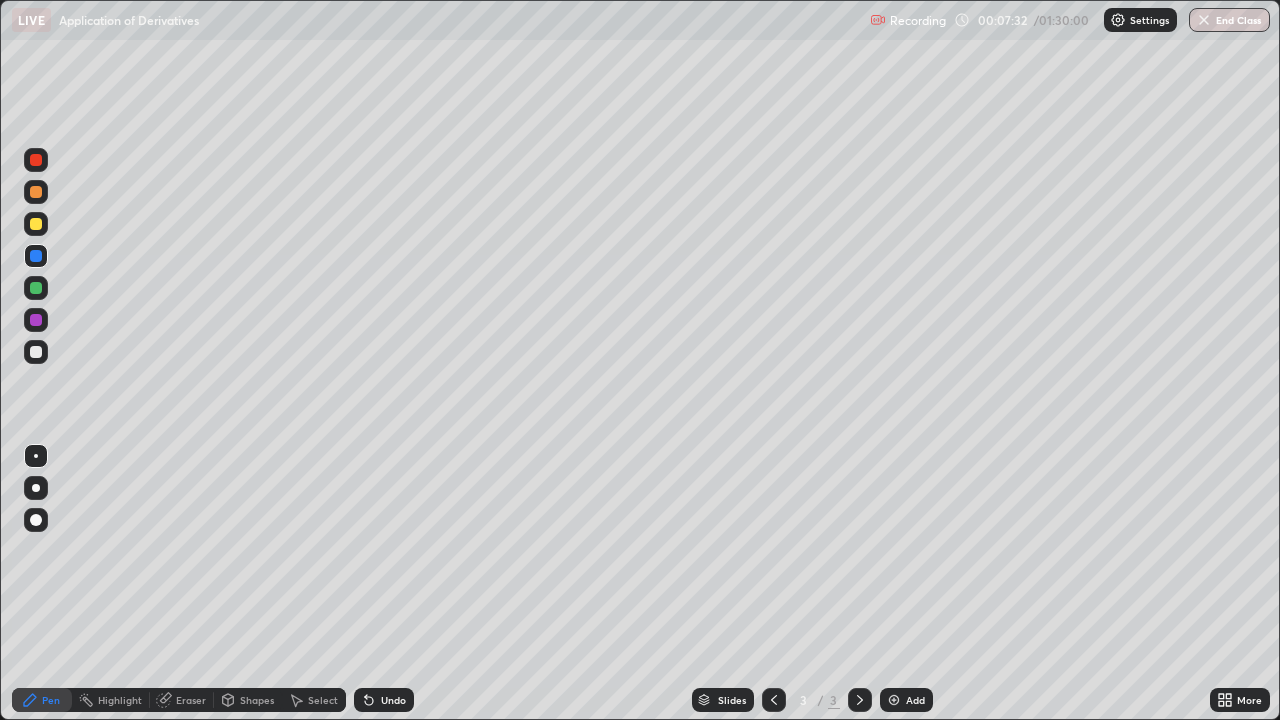 click at bounding box center (36, 352) 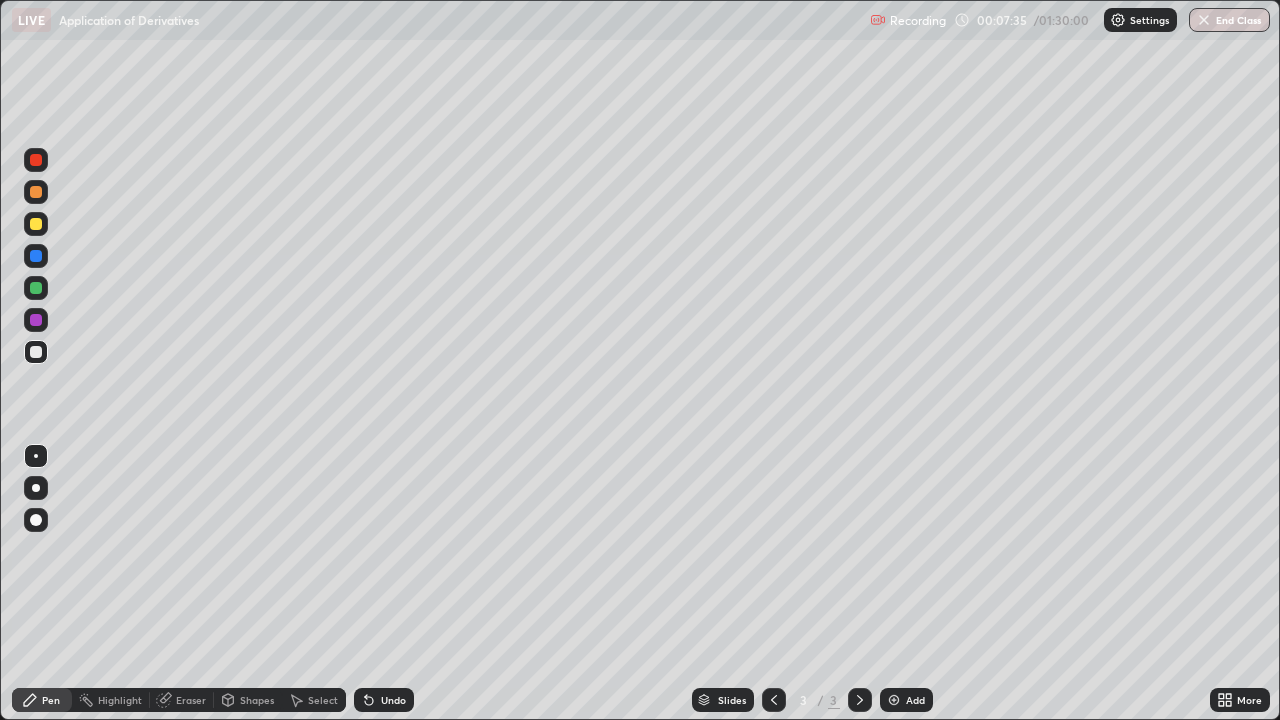 click on "Undo" at bounding box center (393, 700) 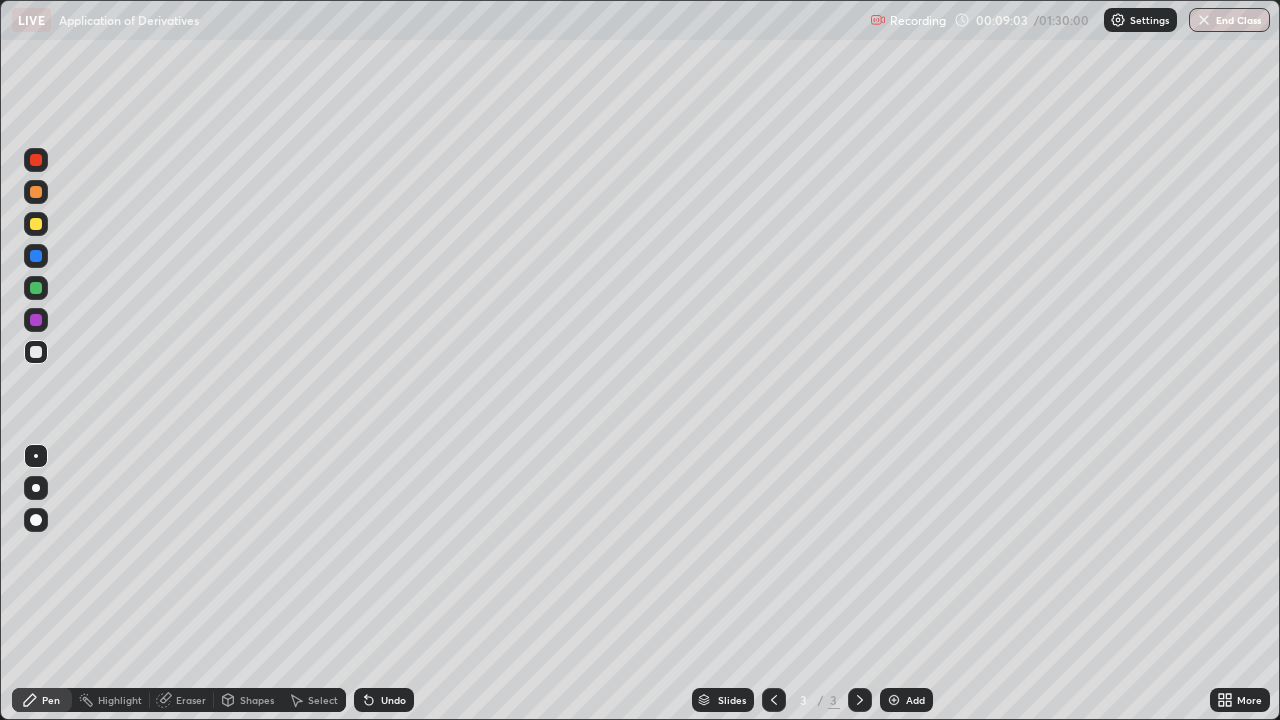 click at bounding box center (36, 224) 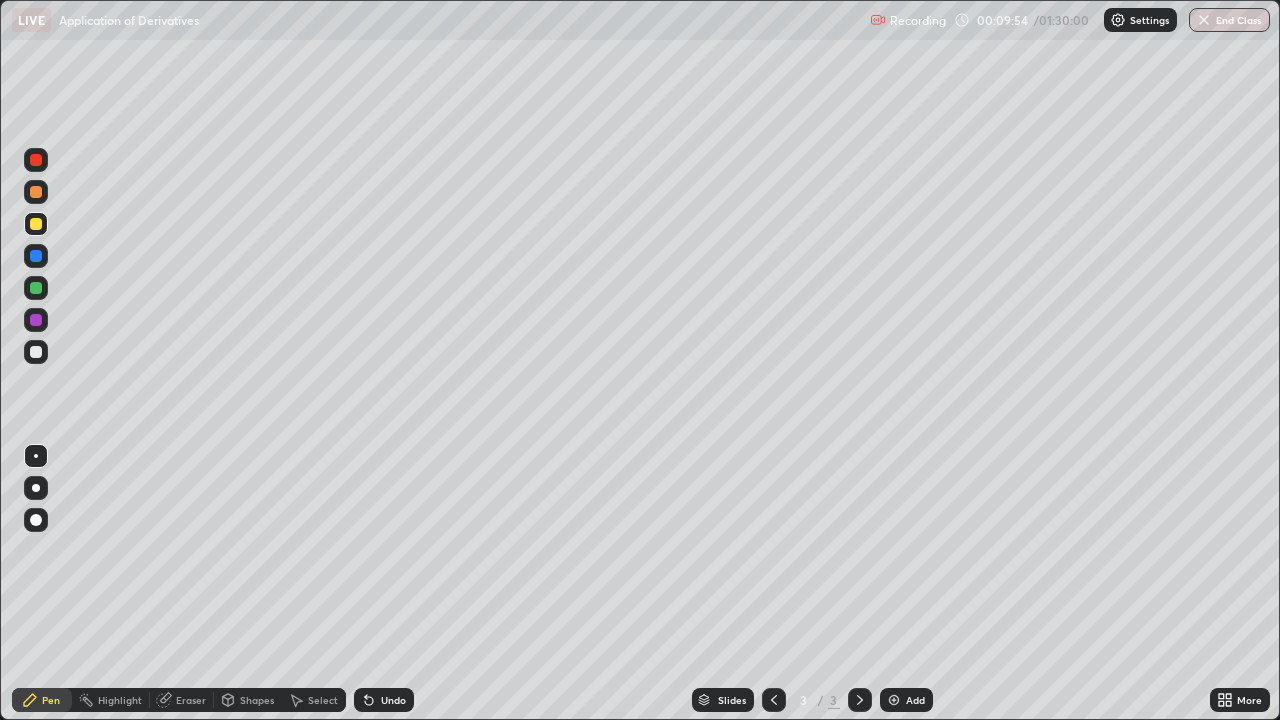 click at bounding box center [36, 288] 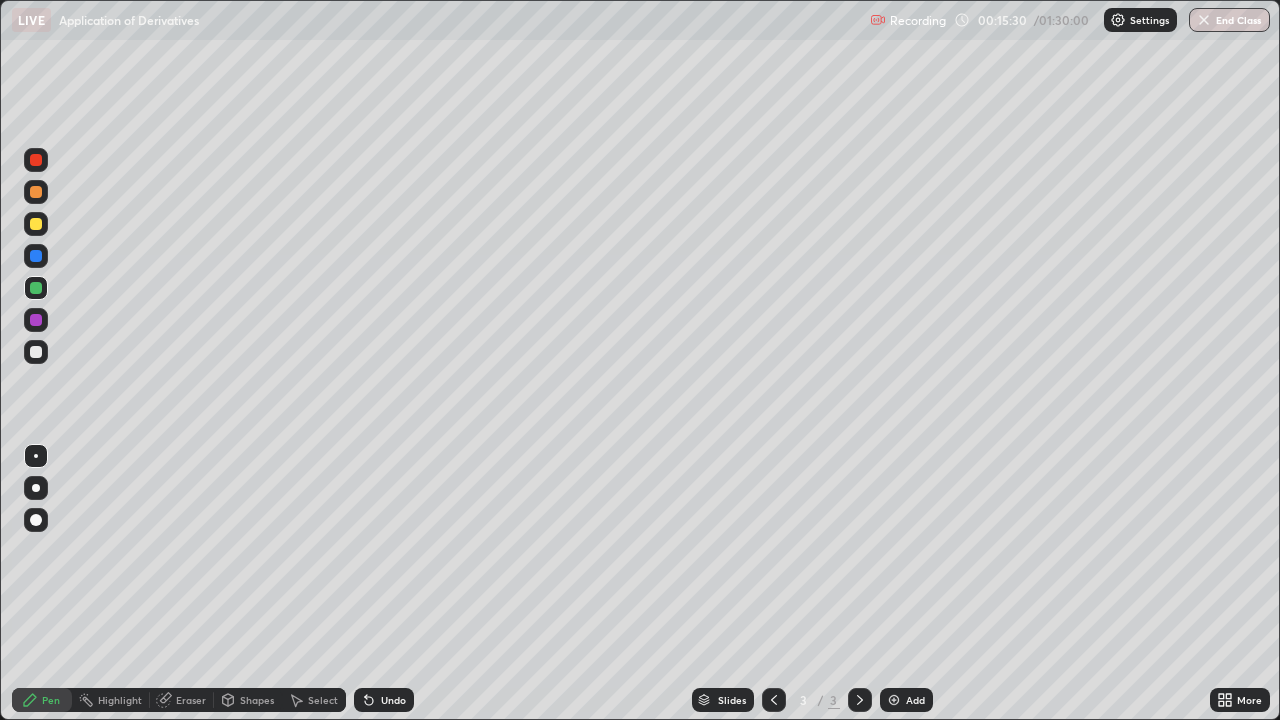 click at bounding box center (36, 352) 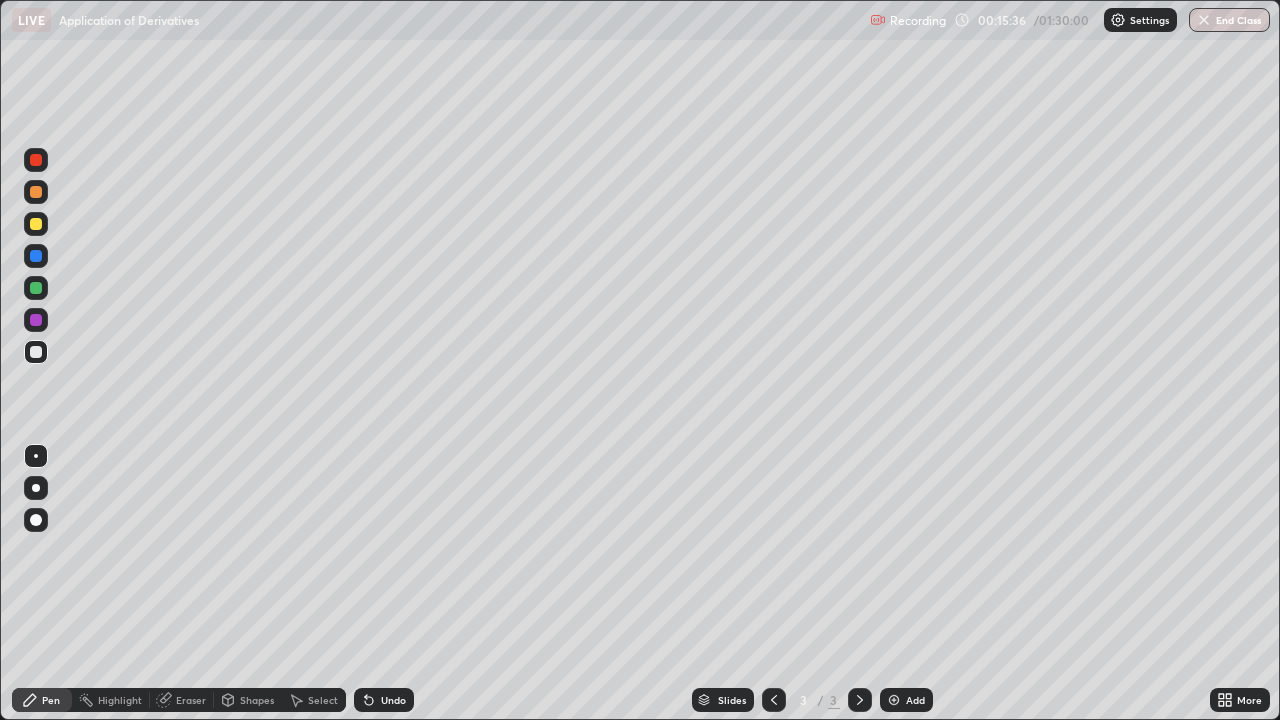 click on "Add" at bounding box center [915, 700] 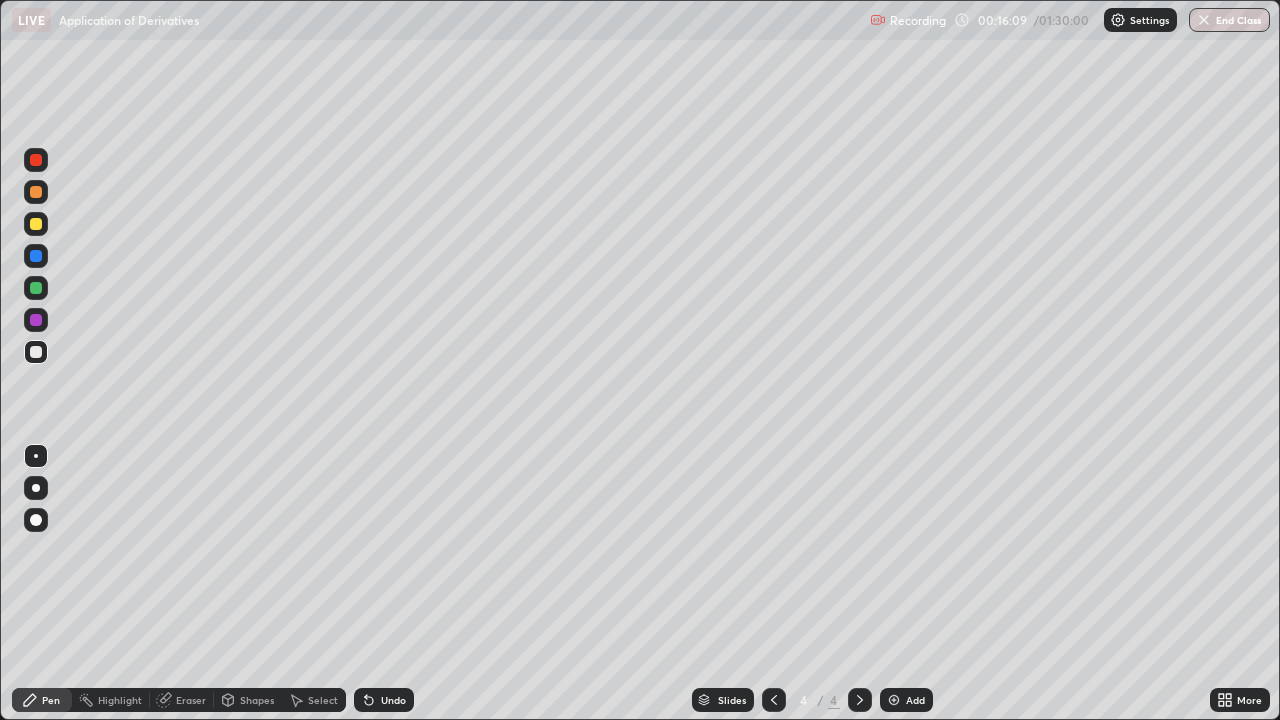 click 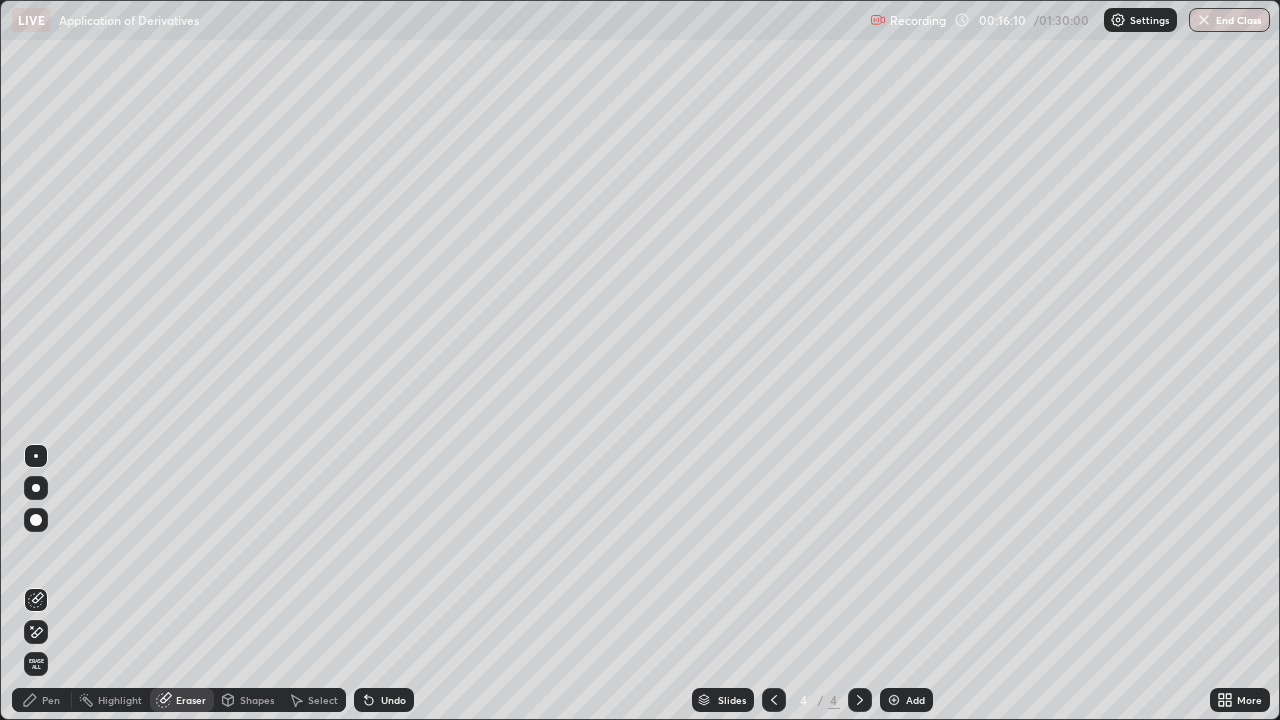 click 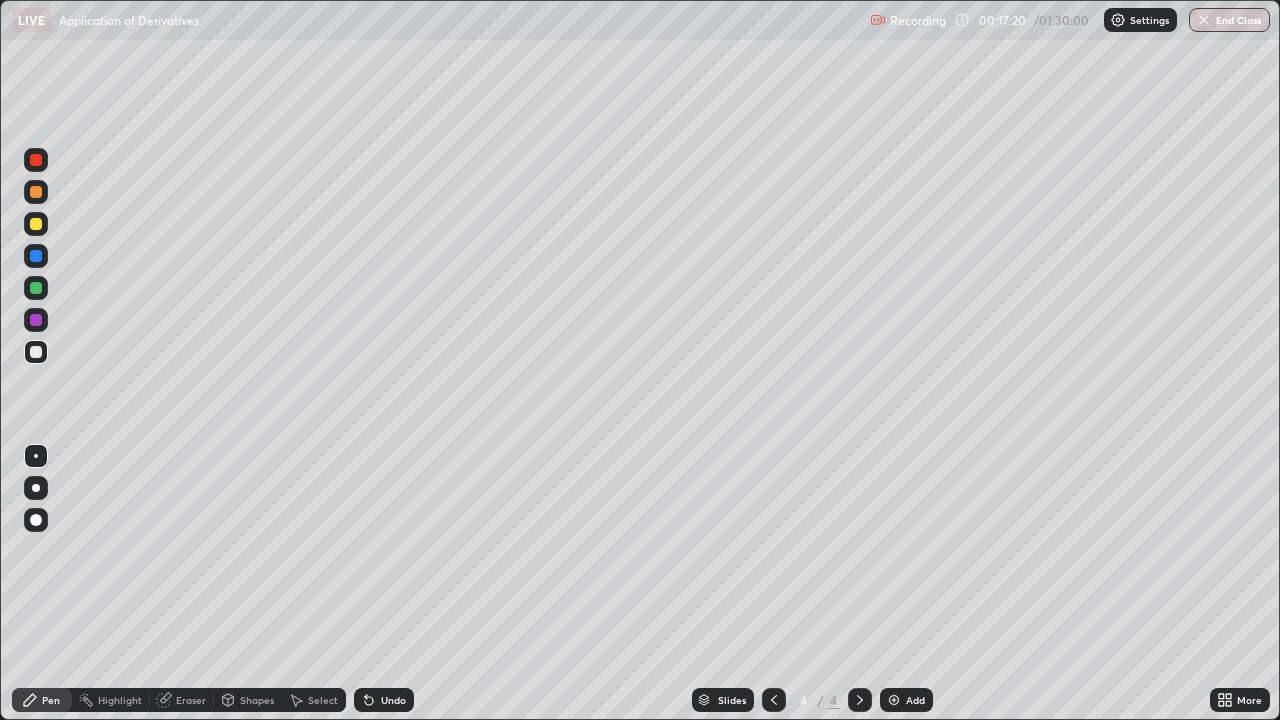 click at bounding box center (36, 224) 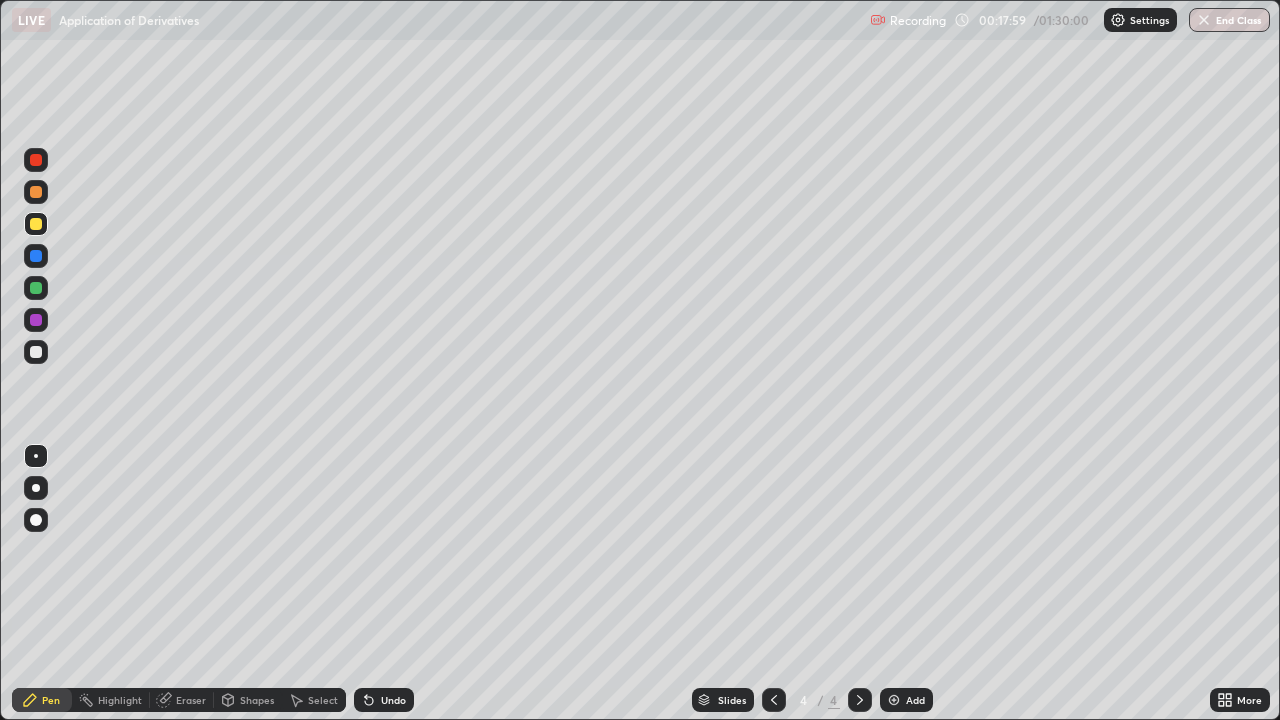 click on "Undo" at bounding box center (393, 700) 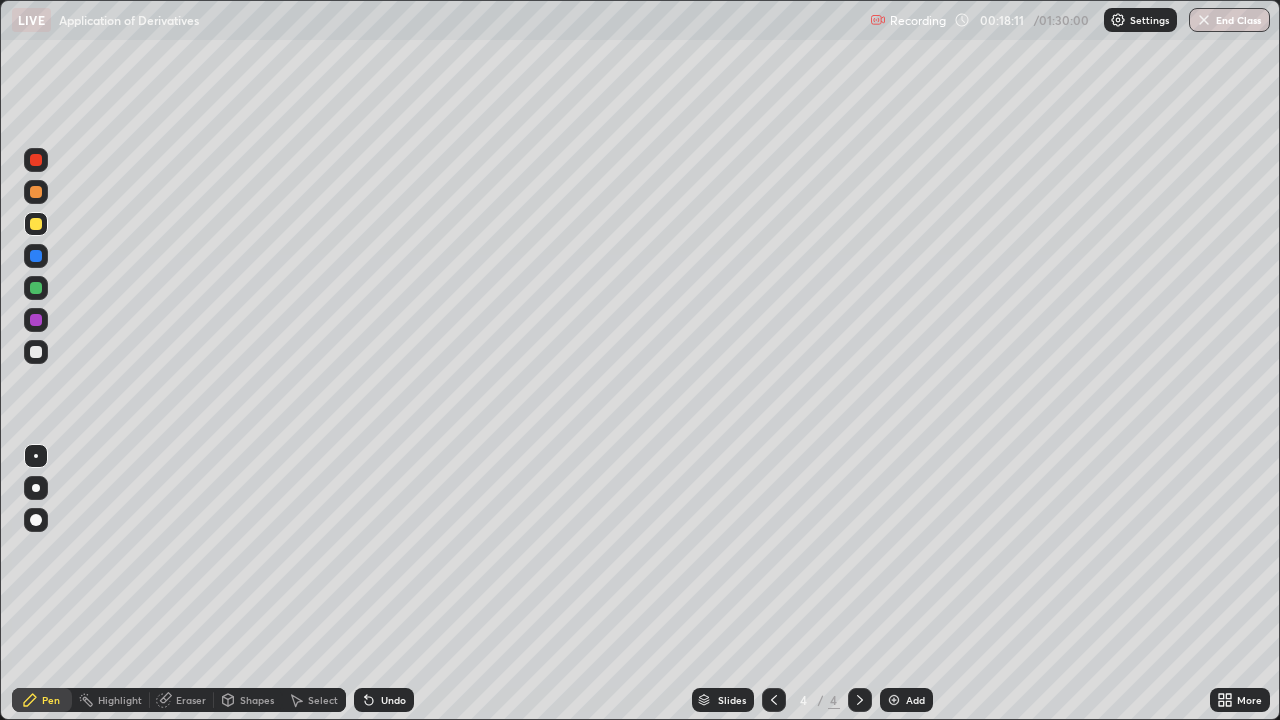 click 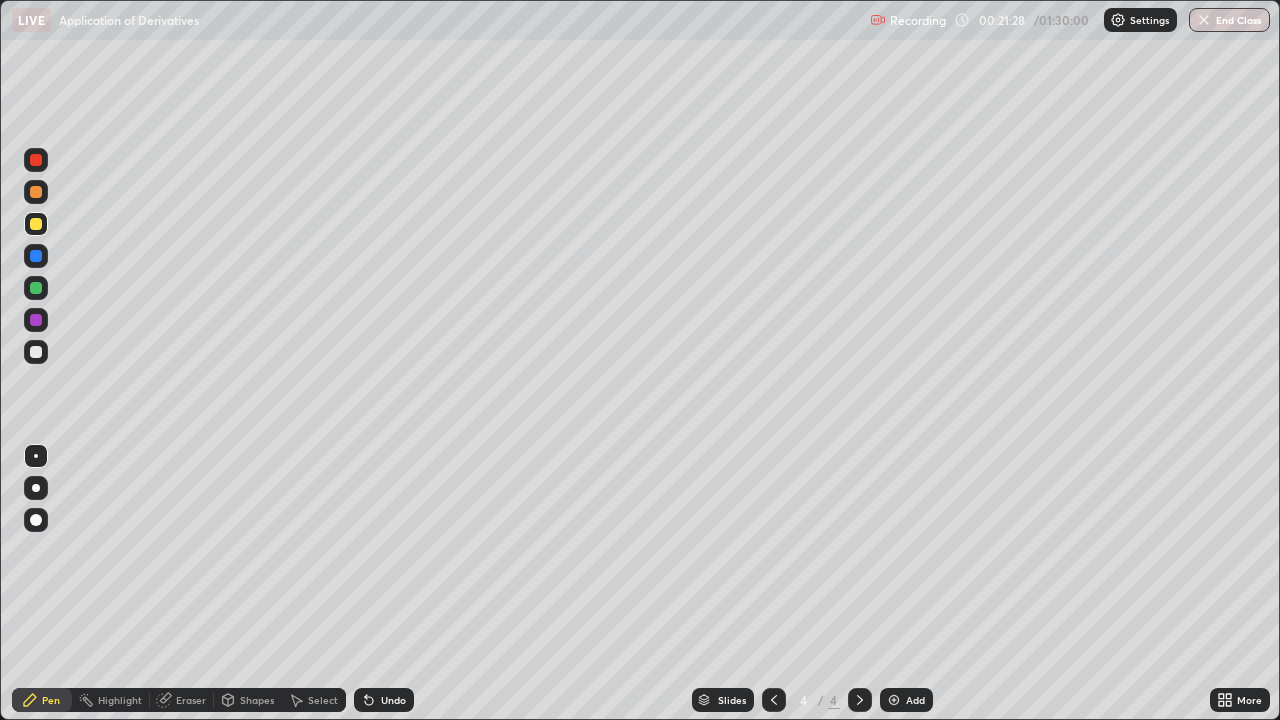 click on "Add" at bounding box center [915, 700] 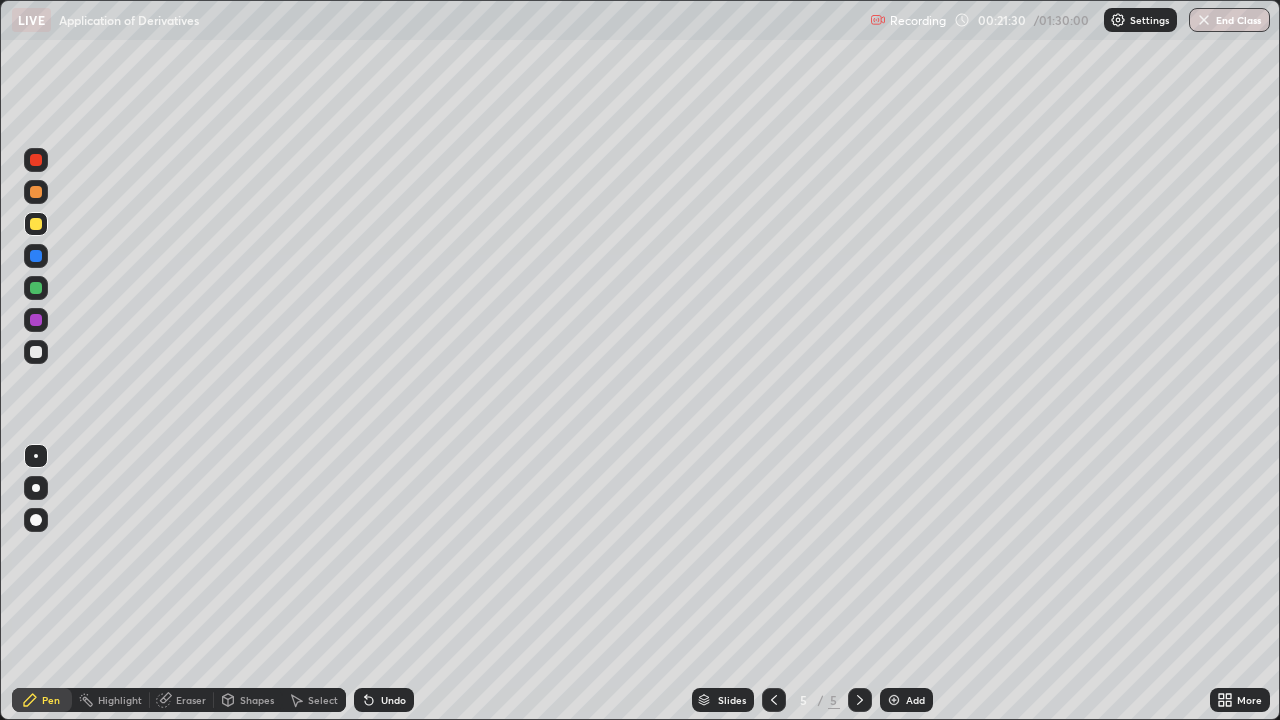 click at bounding box center (36, 256) 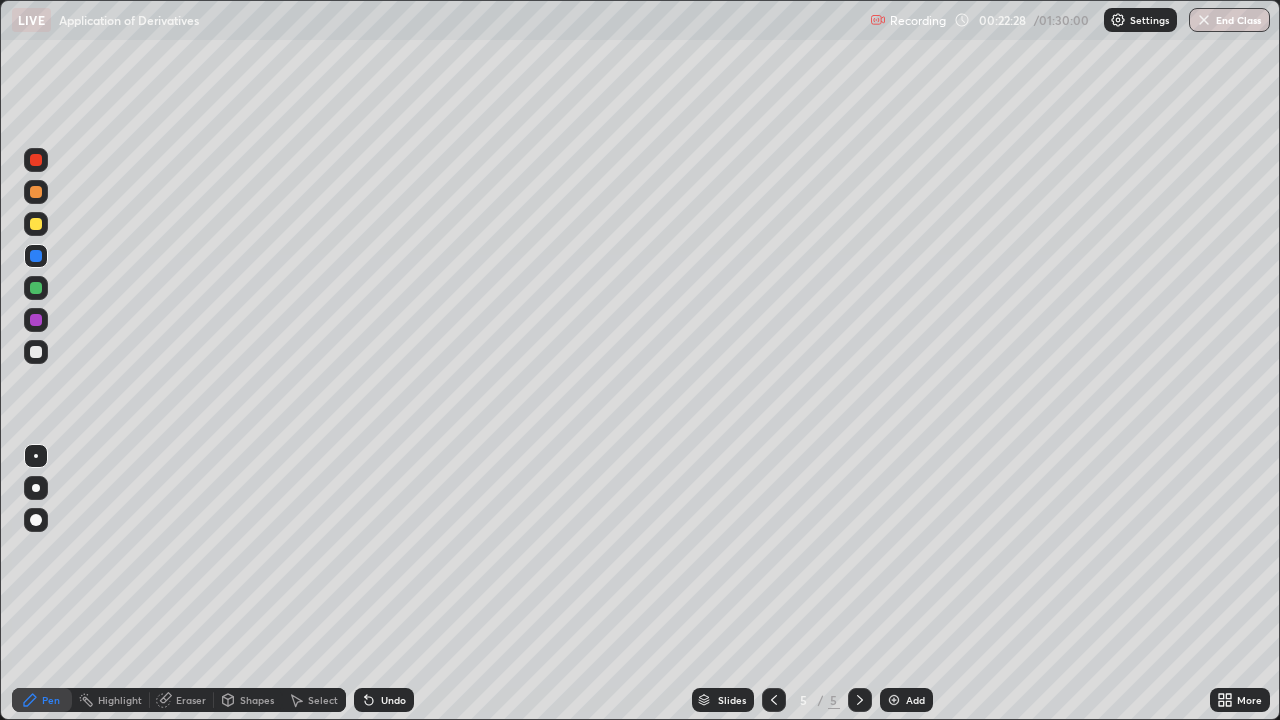 click at bounding box center [36, 224] 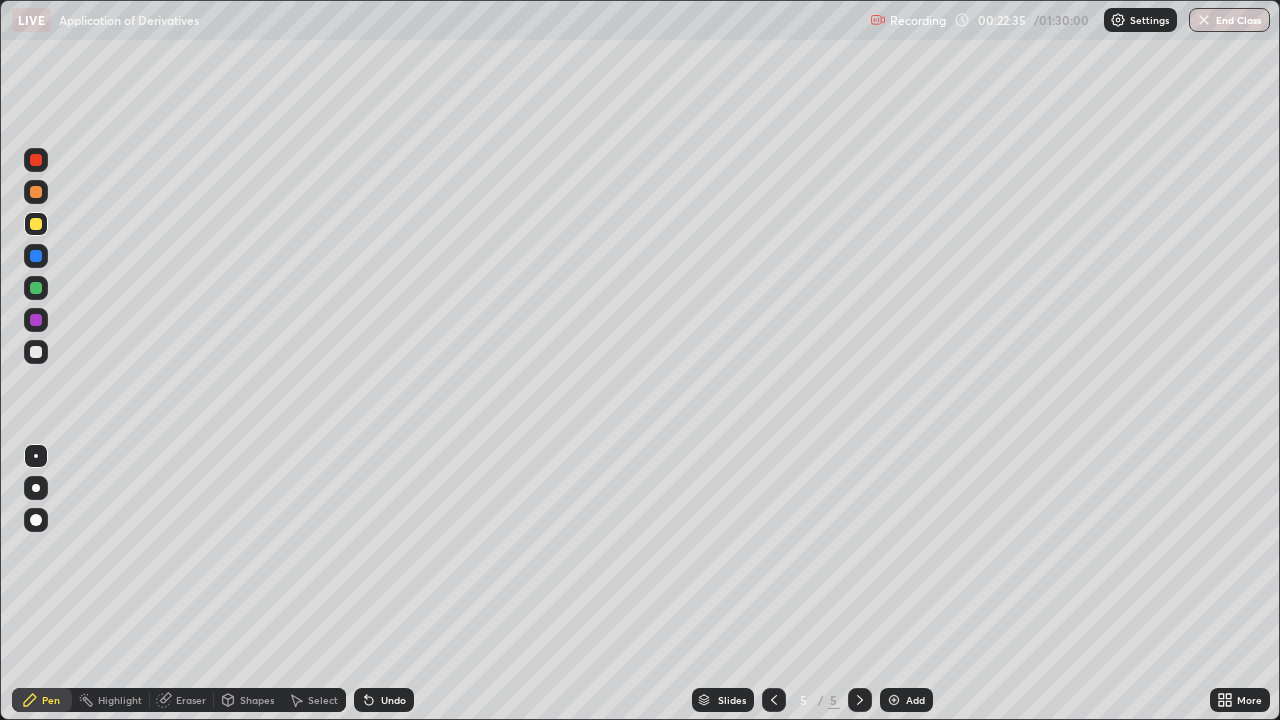 click on "Undo" at bounding box center [393, 700] 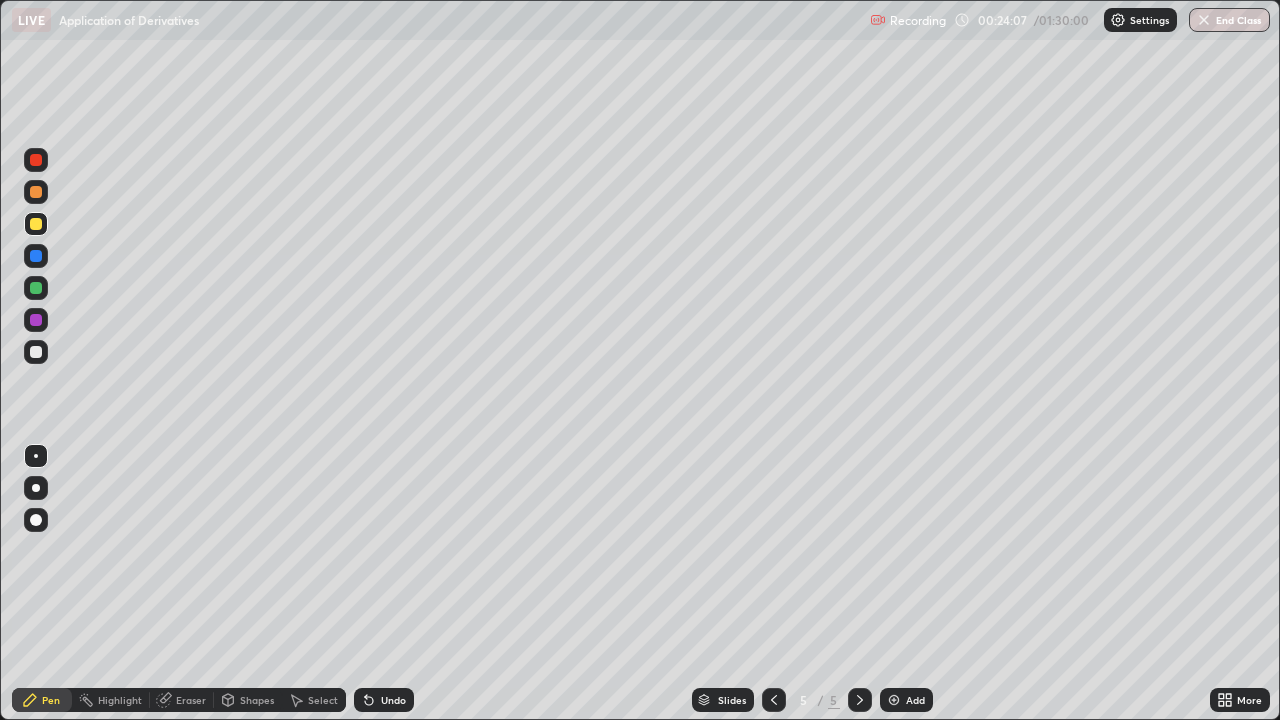 click at bounding box center (36, 352) 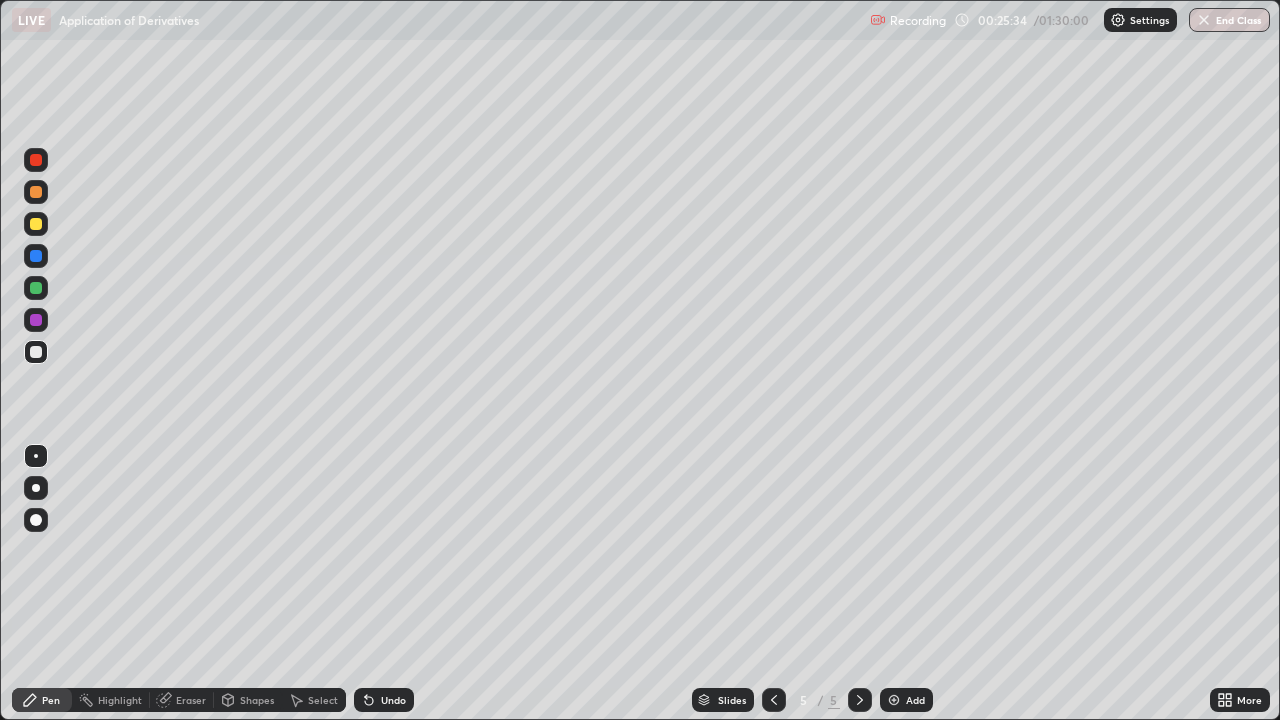 click on "Undo" at bounding box center (384, 700) 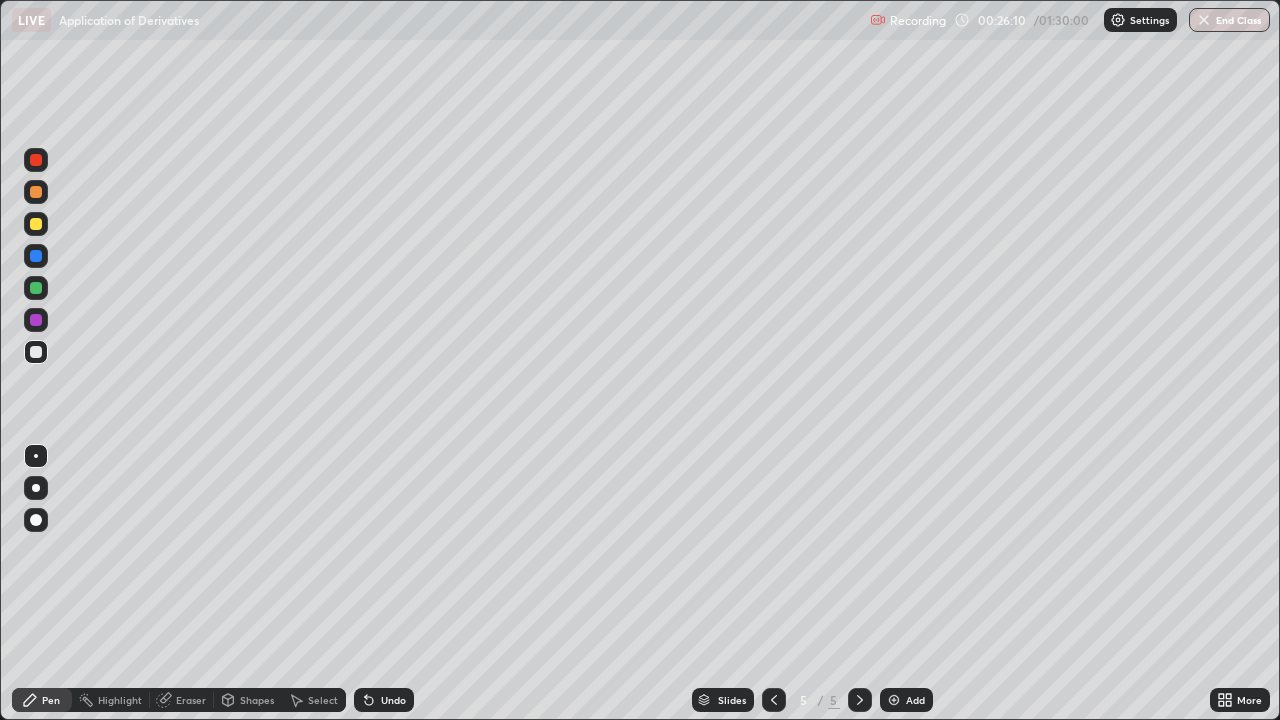 click at bounding box center (36, 224) 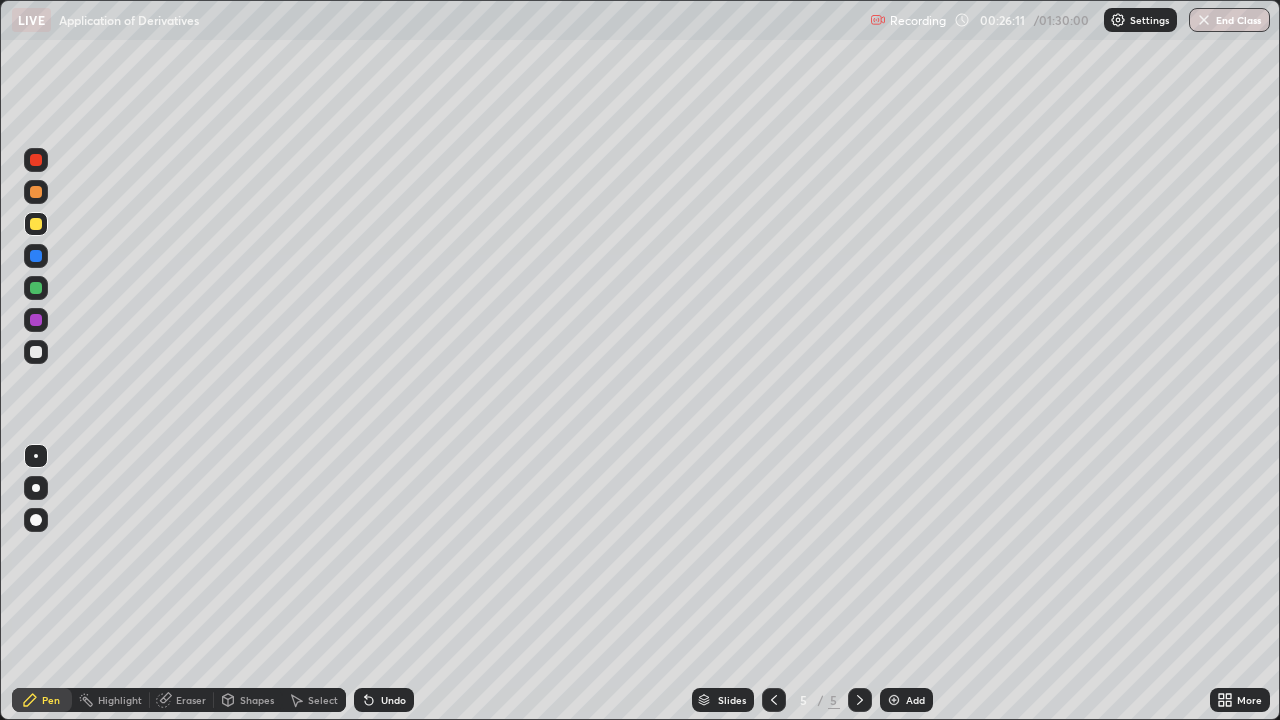 click at bounding box center [36, 192] 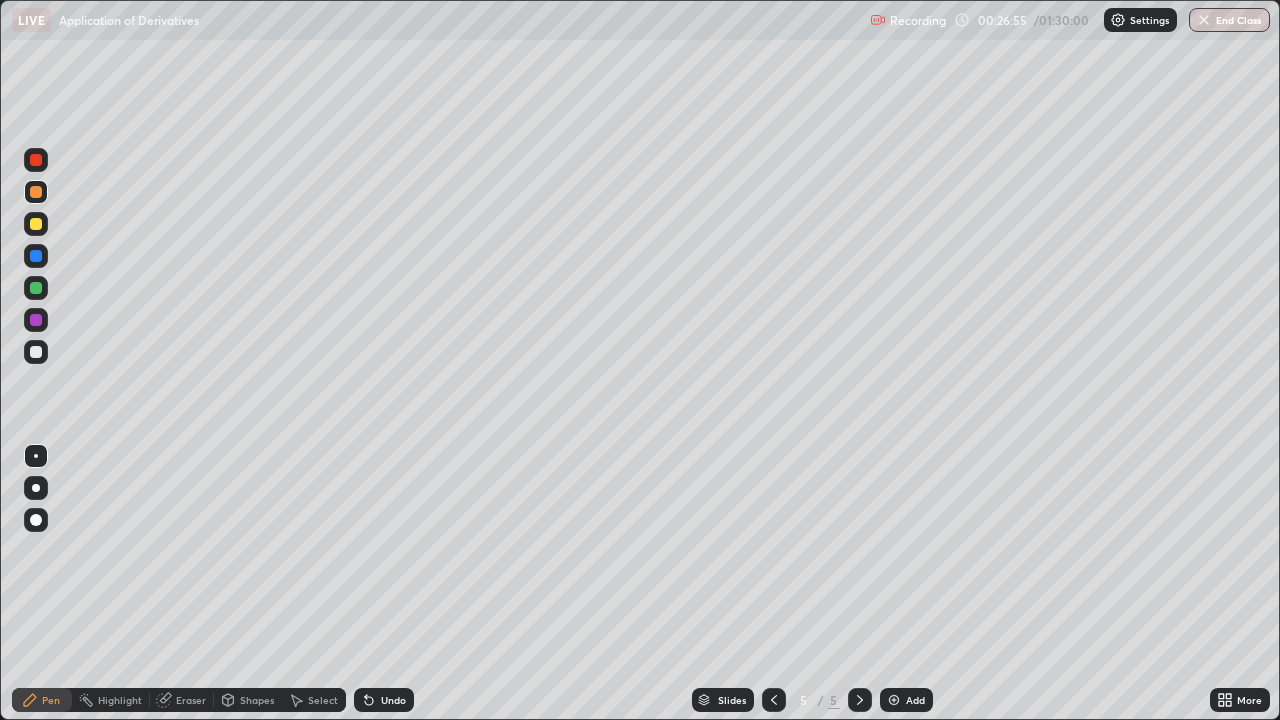 click at bounding box center (36, 352) 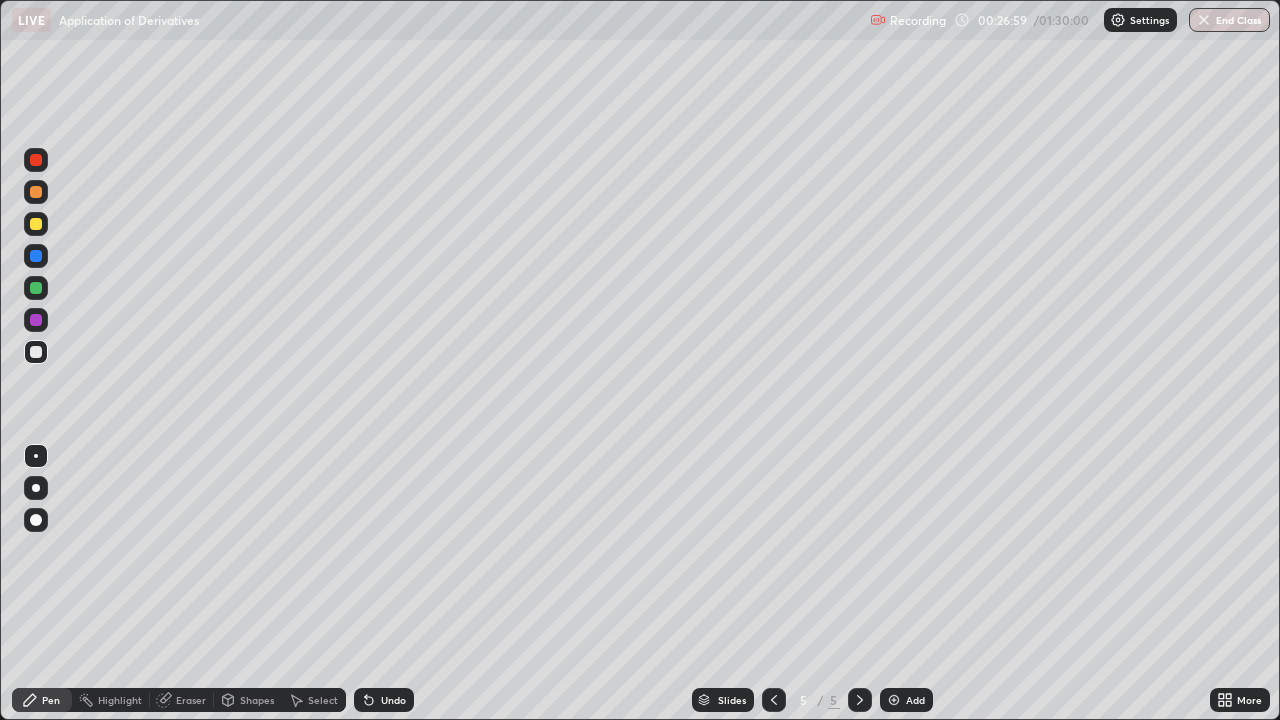 click at bounding box center [36, 288] 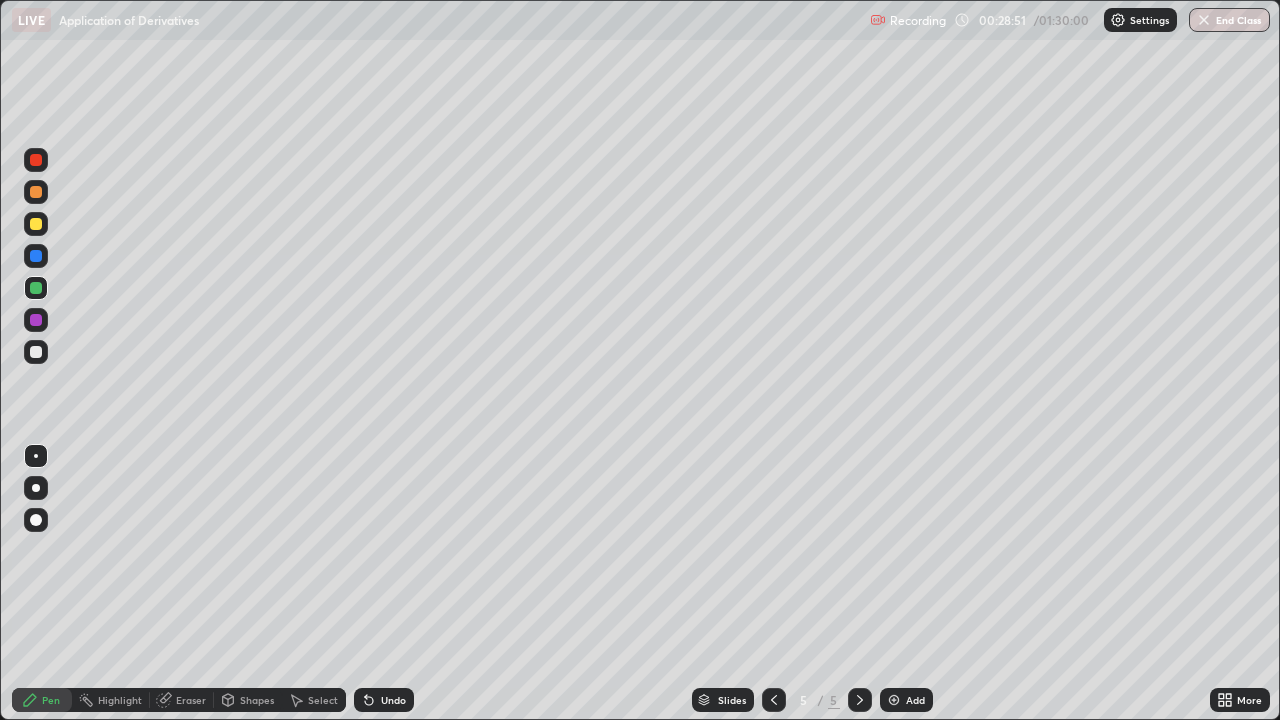 click on "Undo" at bounding box center (384, 700) 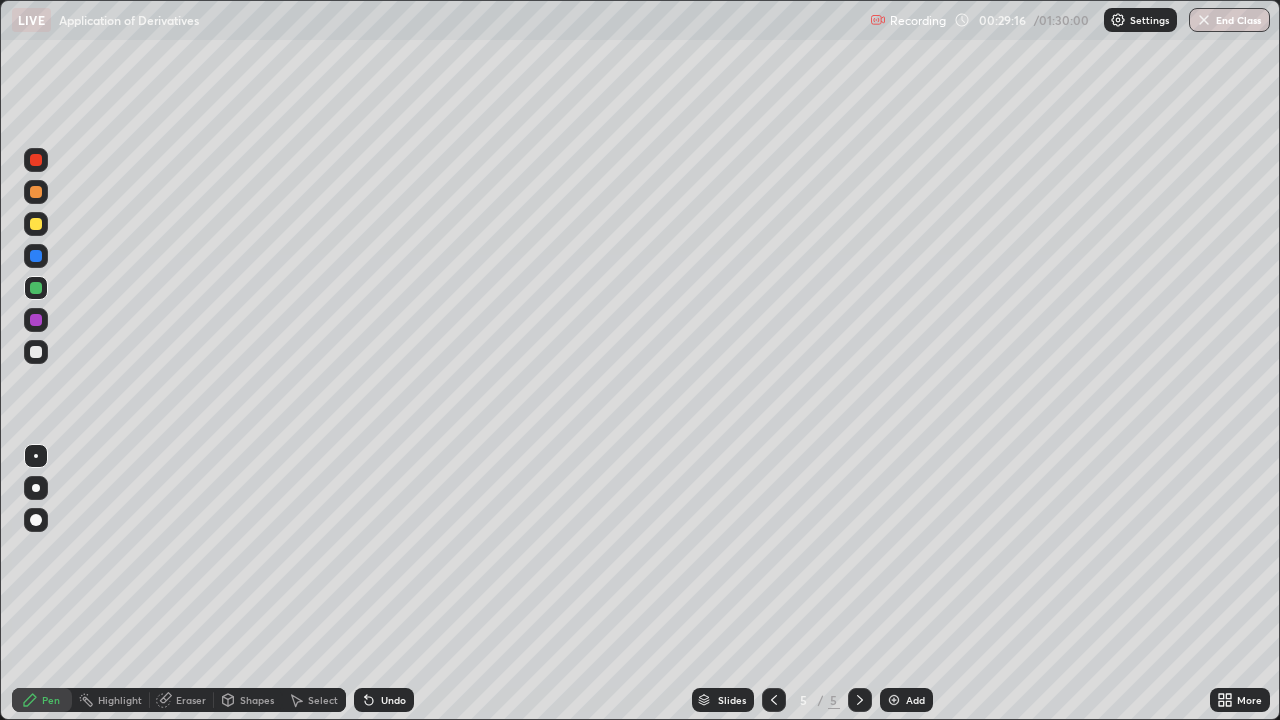 click at bounding box center (36, 224) 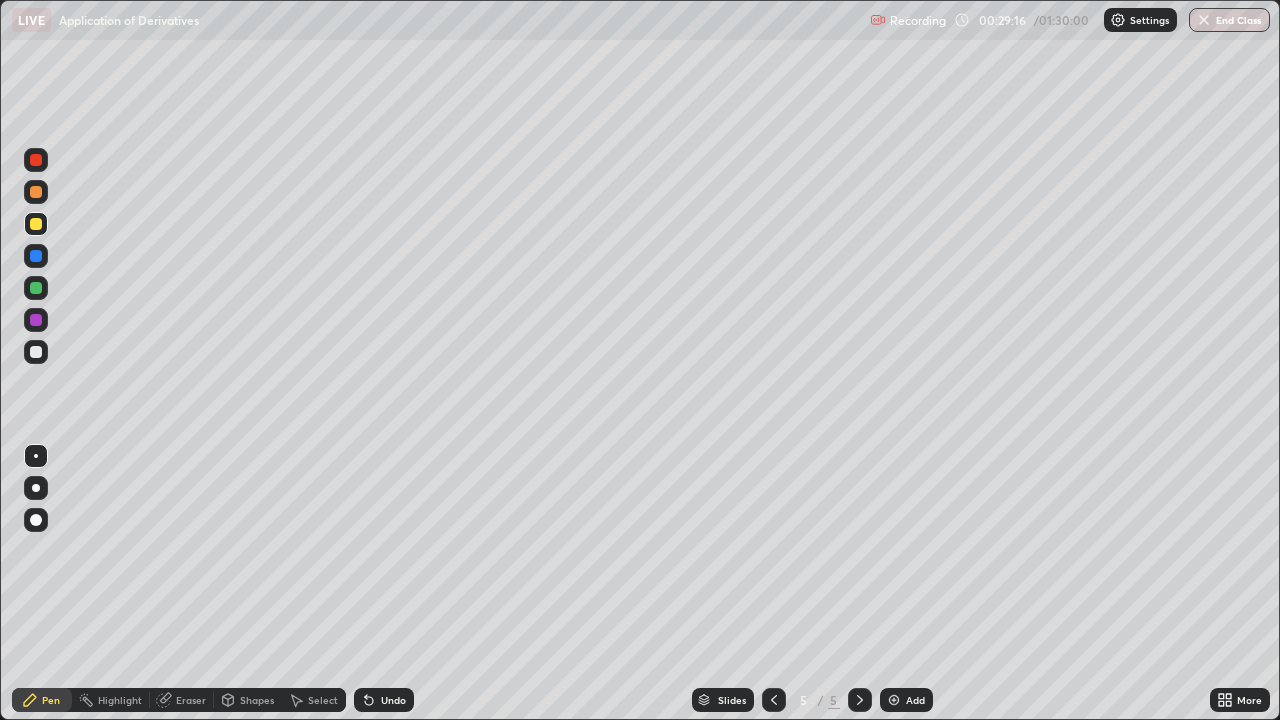 click at bounding box center [36, 256] 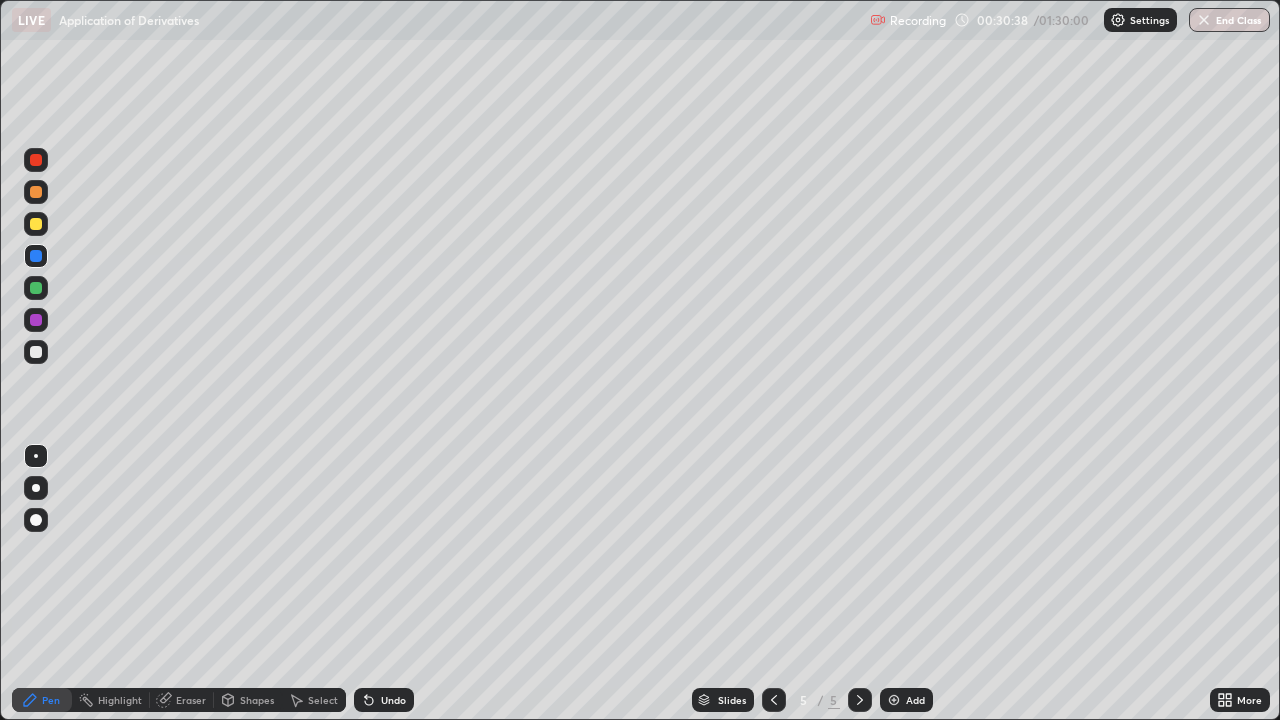 click on "Undo" at bounding box center [393, 700] 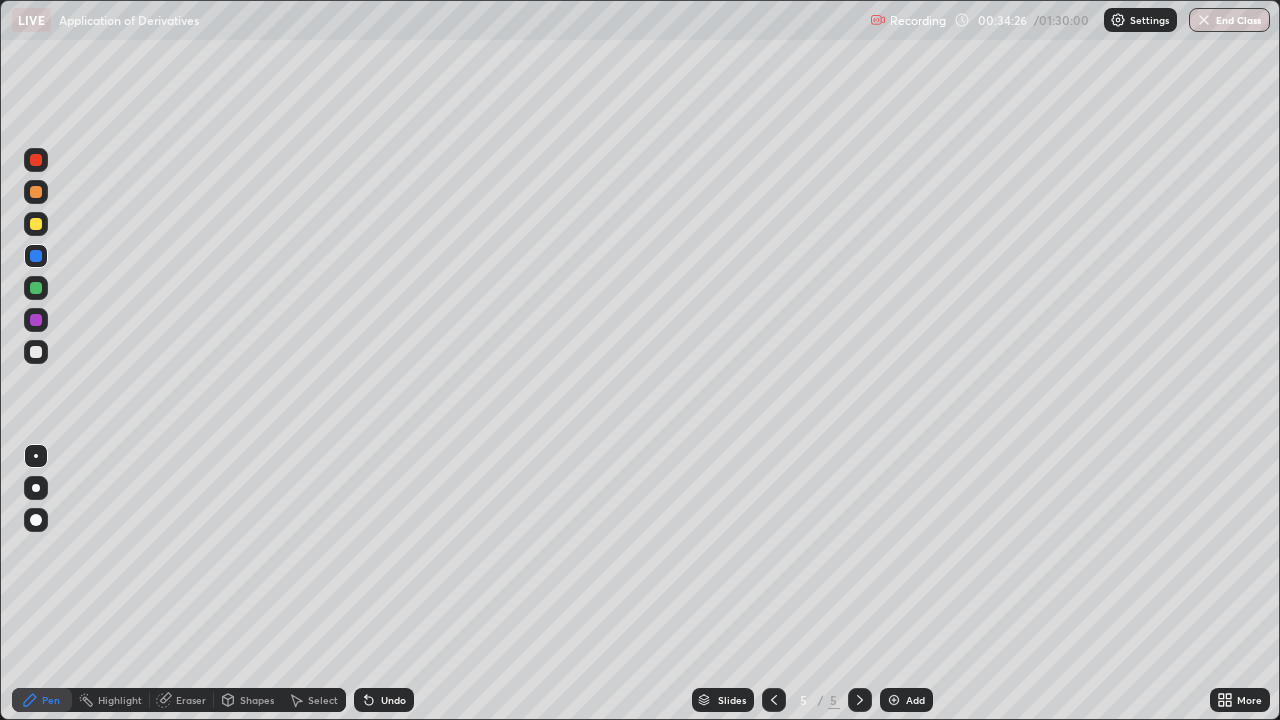 click at bounding box center (36, 224) 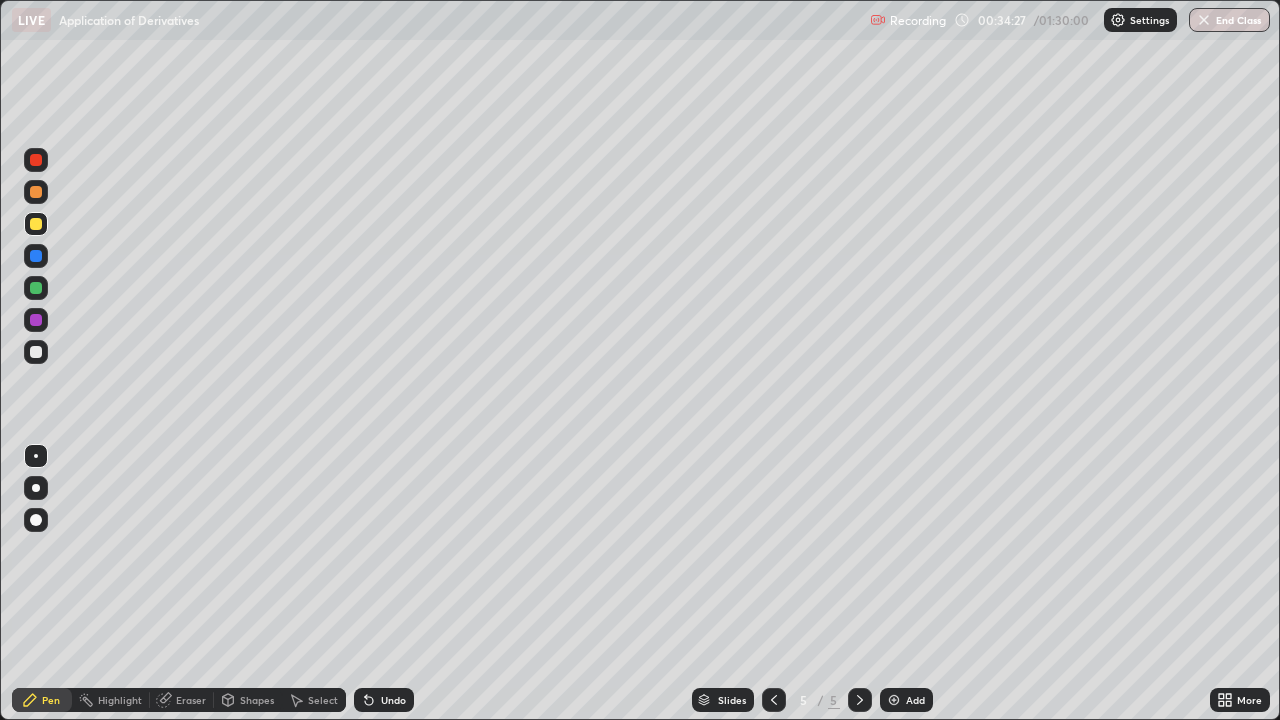 click on "Add" at bounding box center (906, 700) 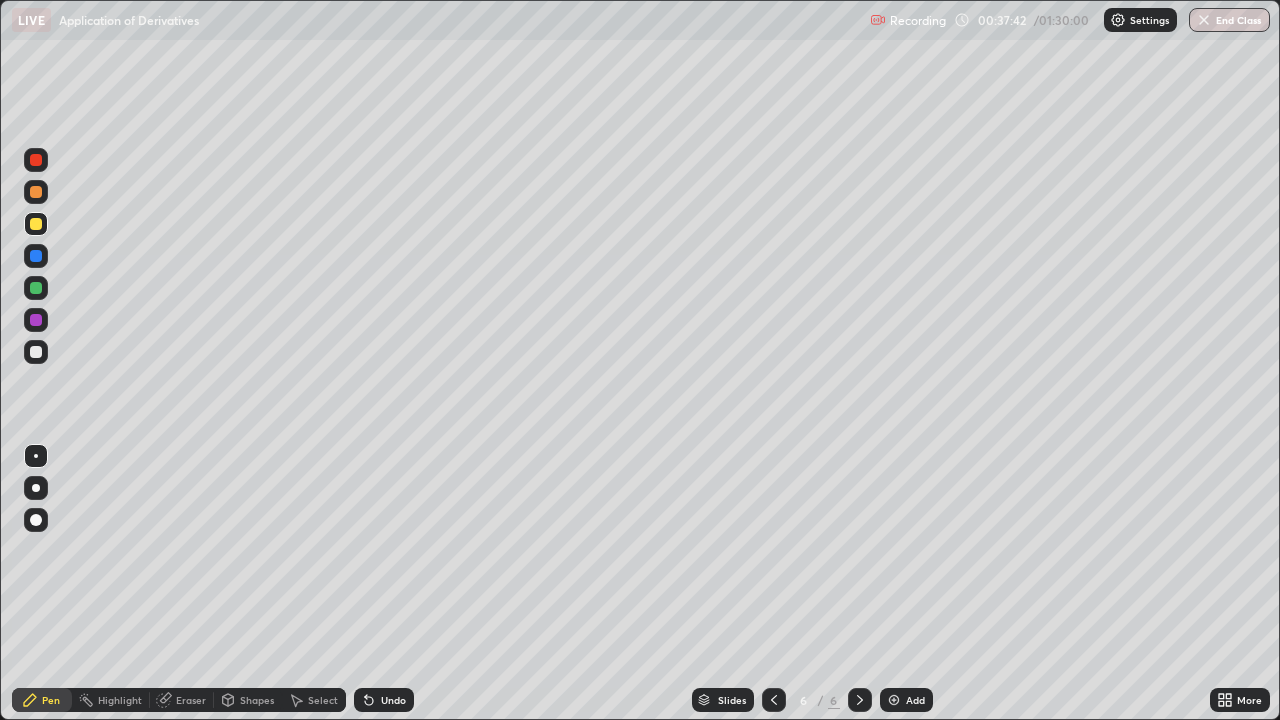 click at bounding box center (36, 192) 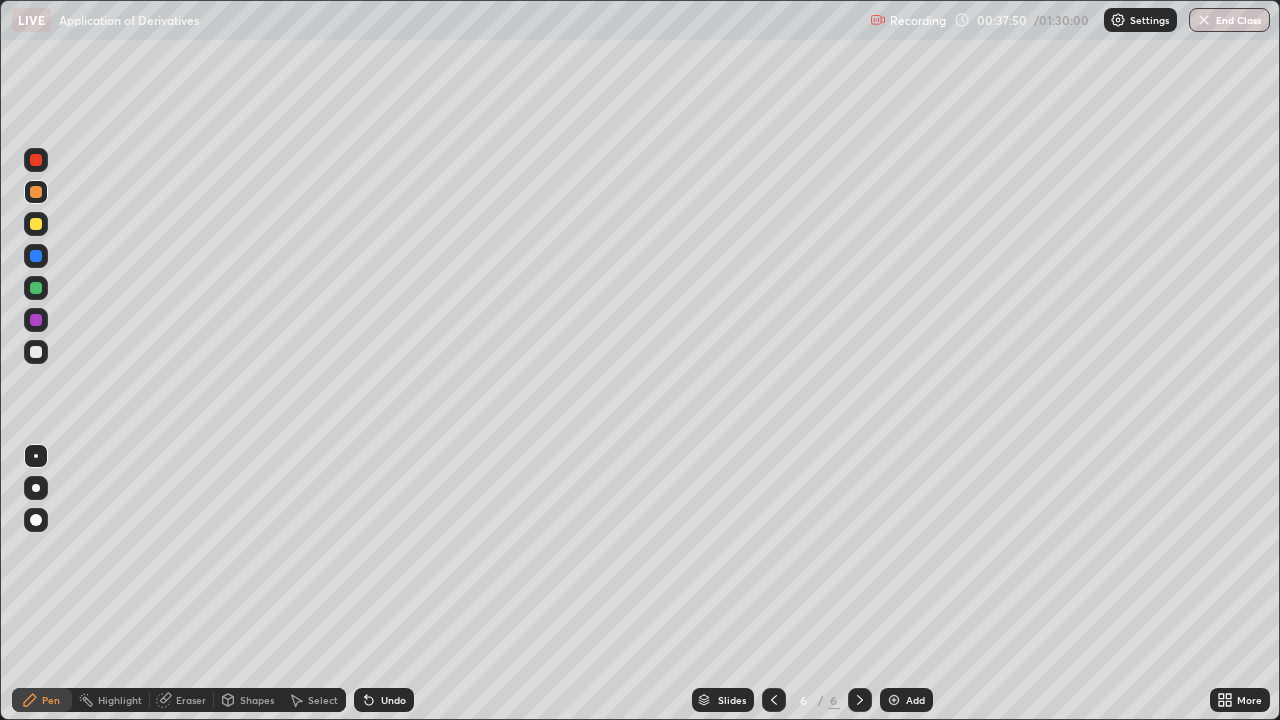click at bounding box center (36, 352) 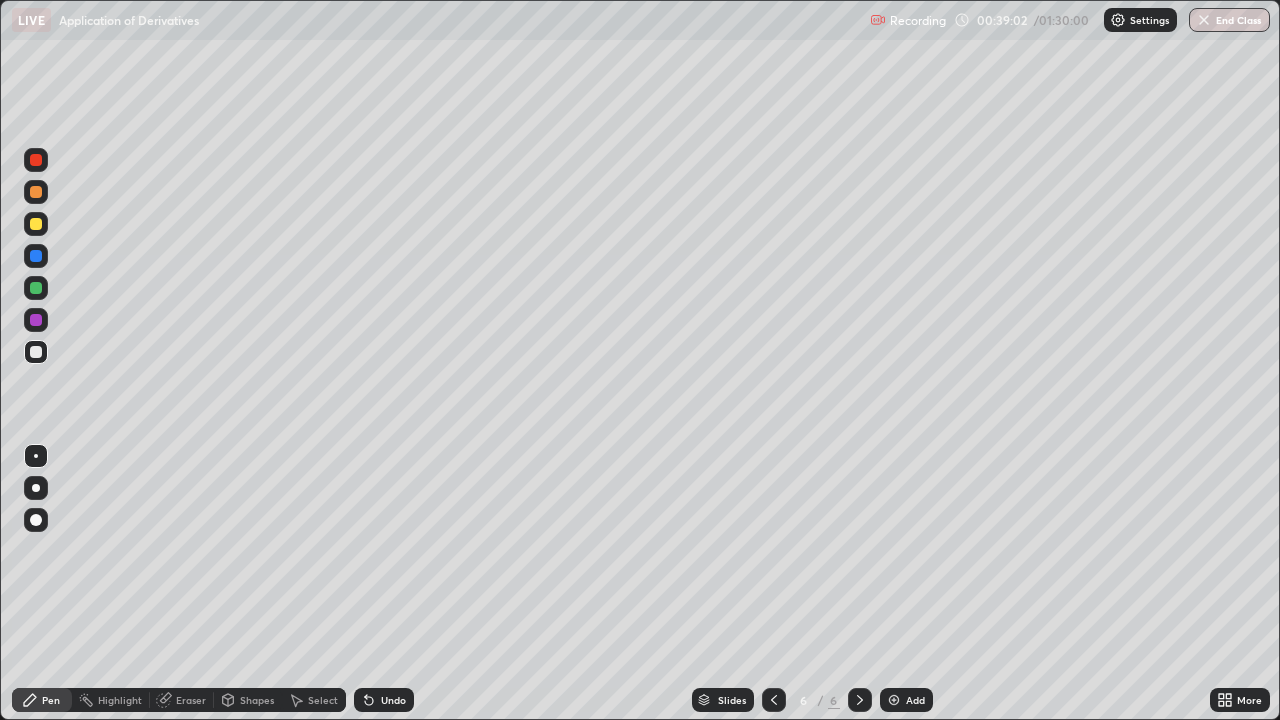 click at bounding box center (36, 224) 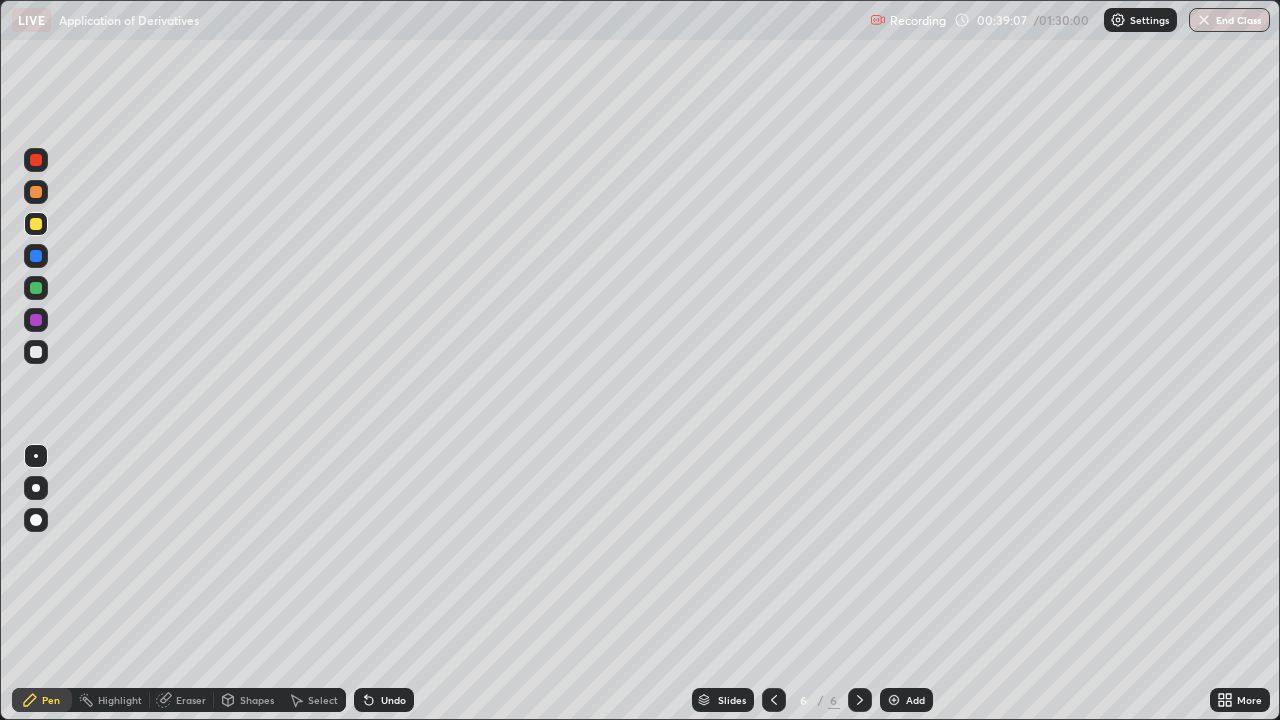 click on "Eraser" at bounding box center [182, 700] 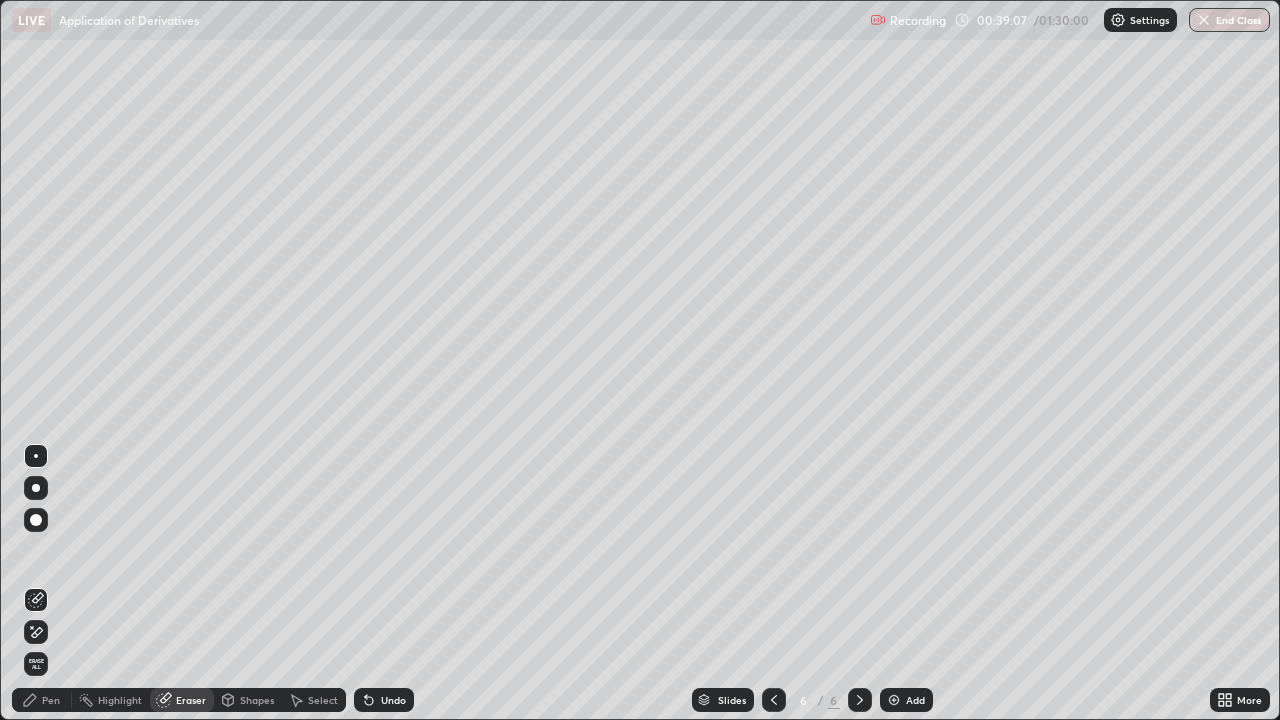click 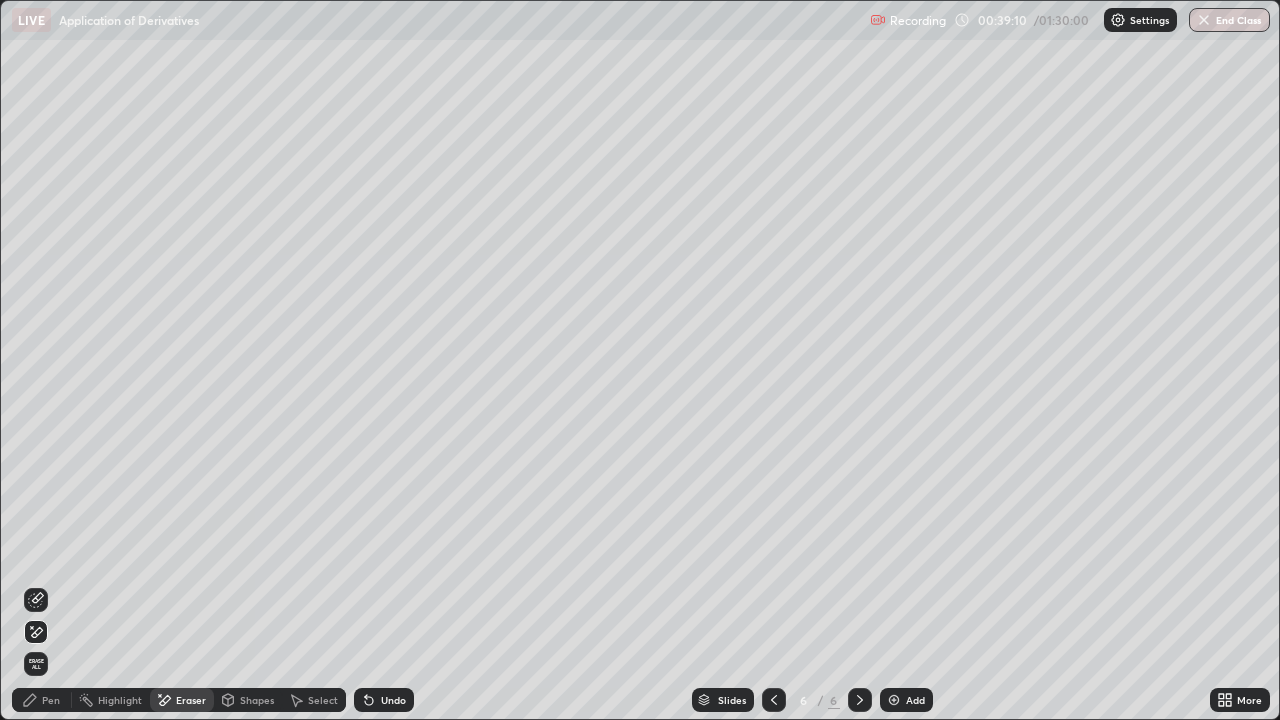 click on "Pen" at bounding box center (51, 700) 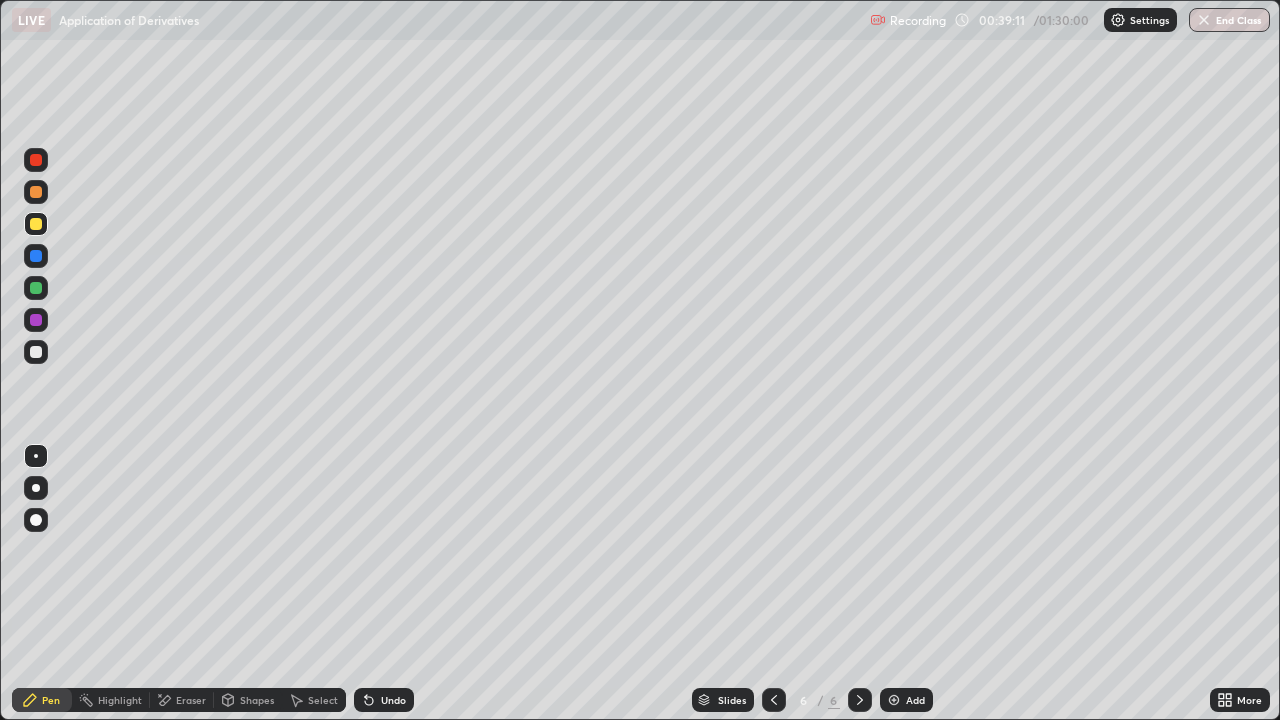 click at bounding box center [36, 288] 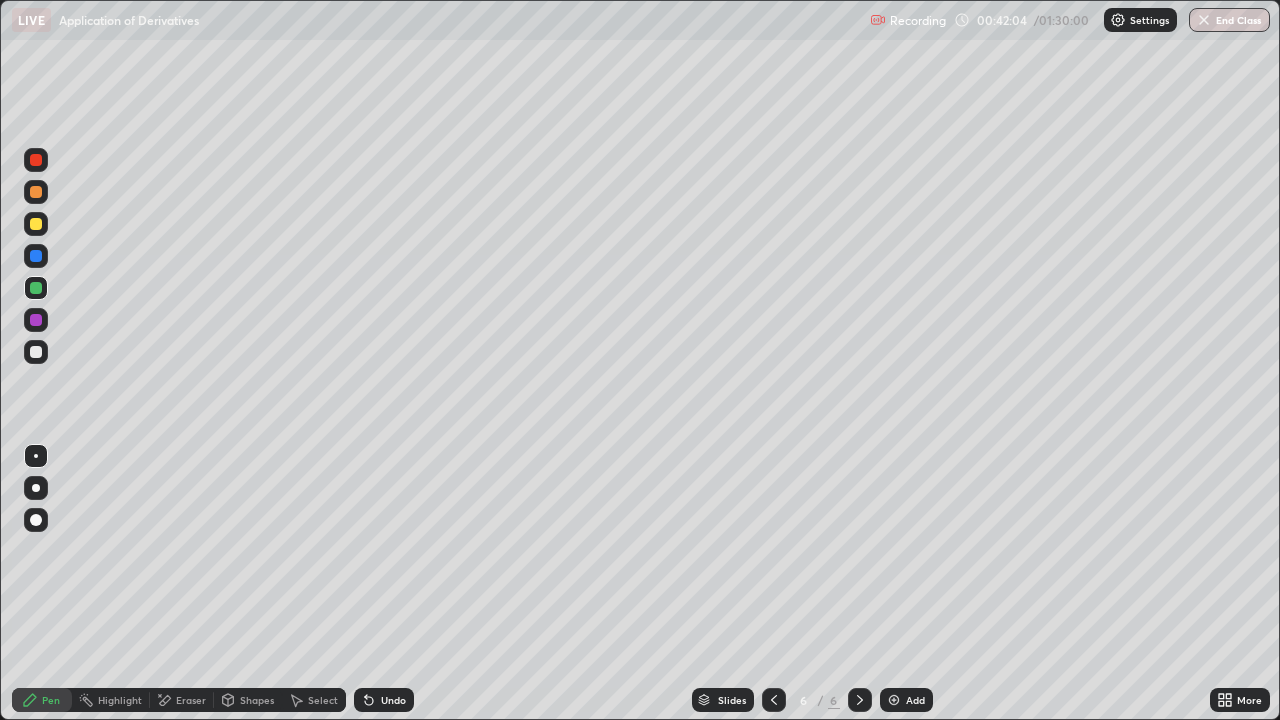 click at bounding box center [36, 192] 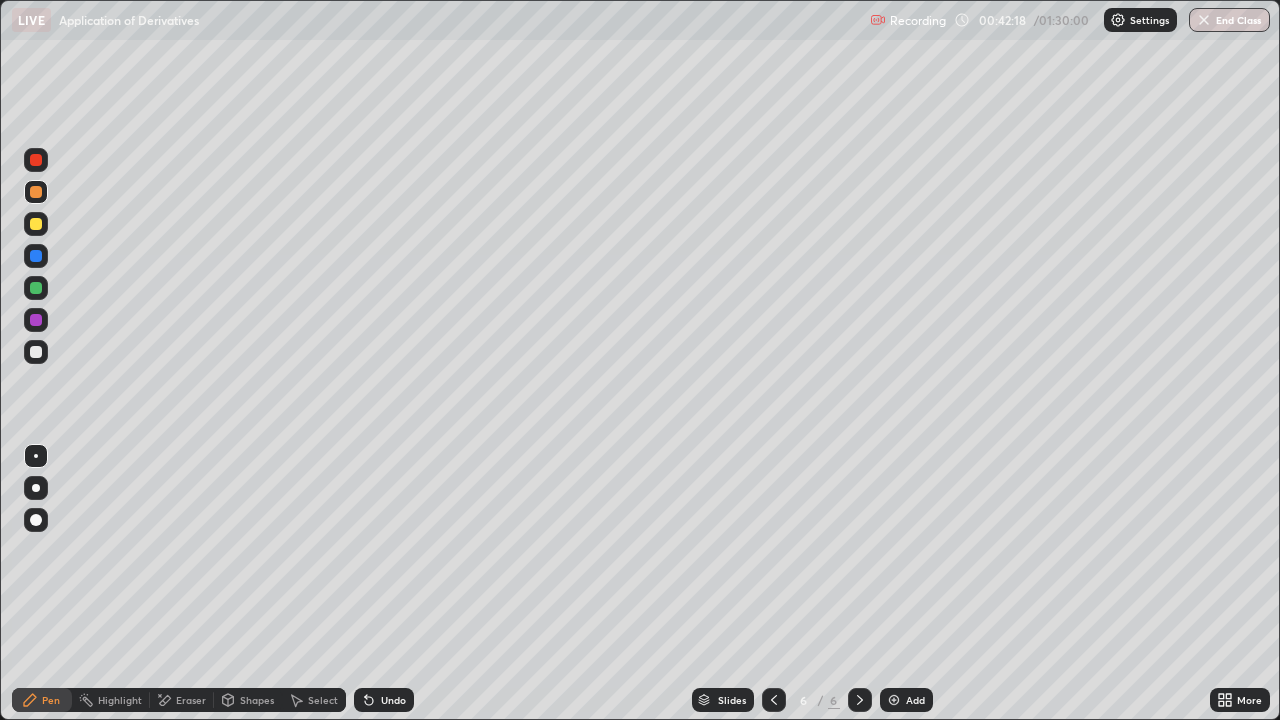 click on "Eraser" at bounding box center (191, 700) 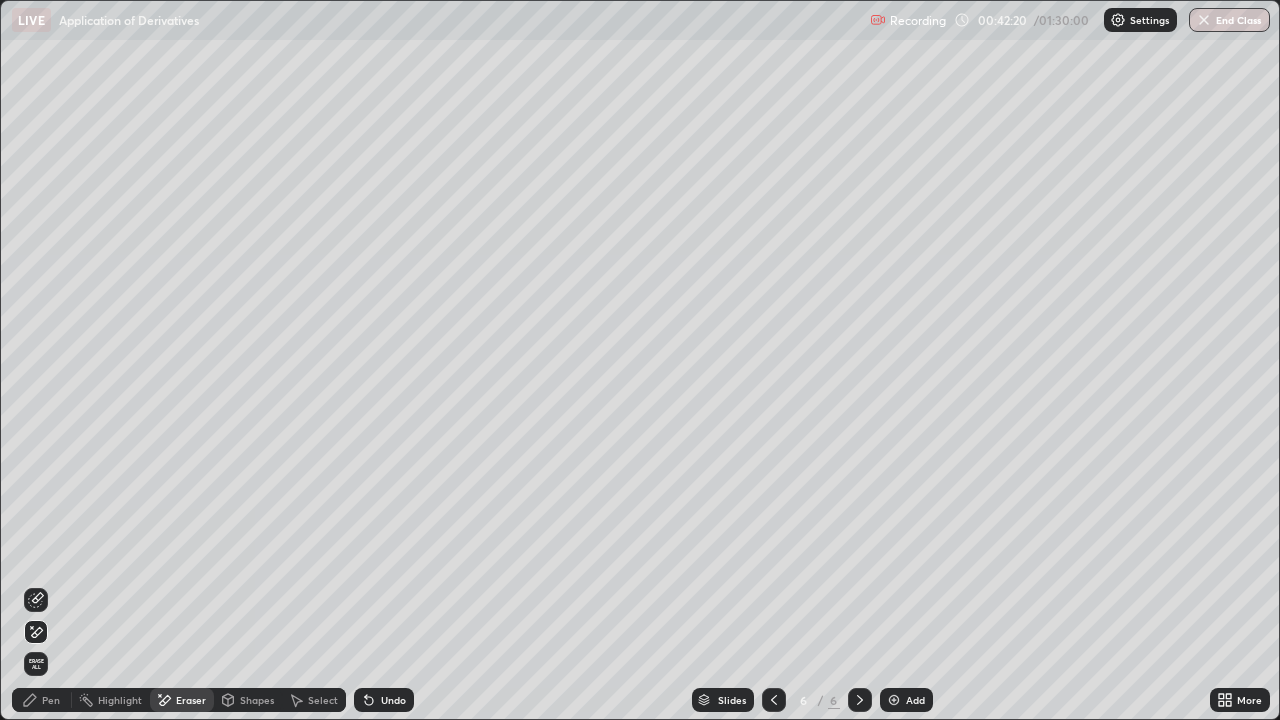 click on "Pen" at bounding box center [42, 700] 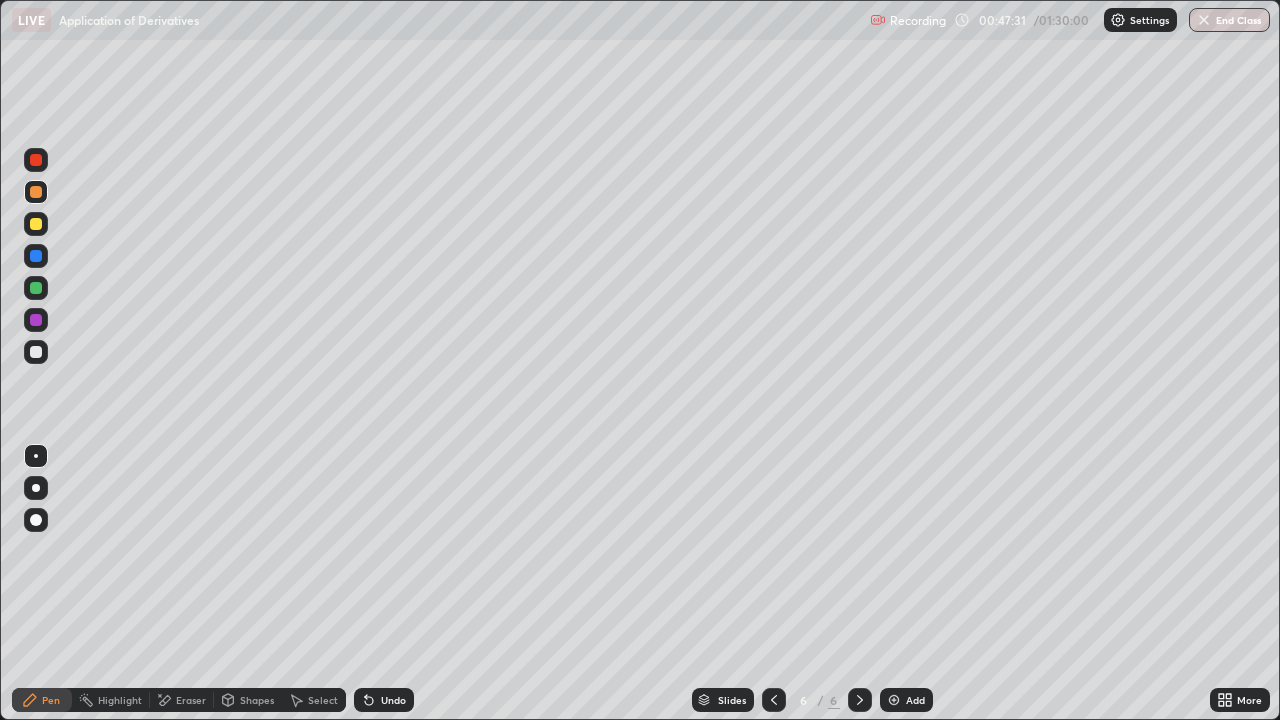 click at bounding box center (36, 224) 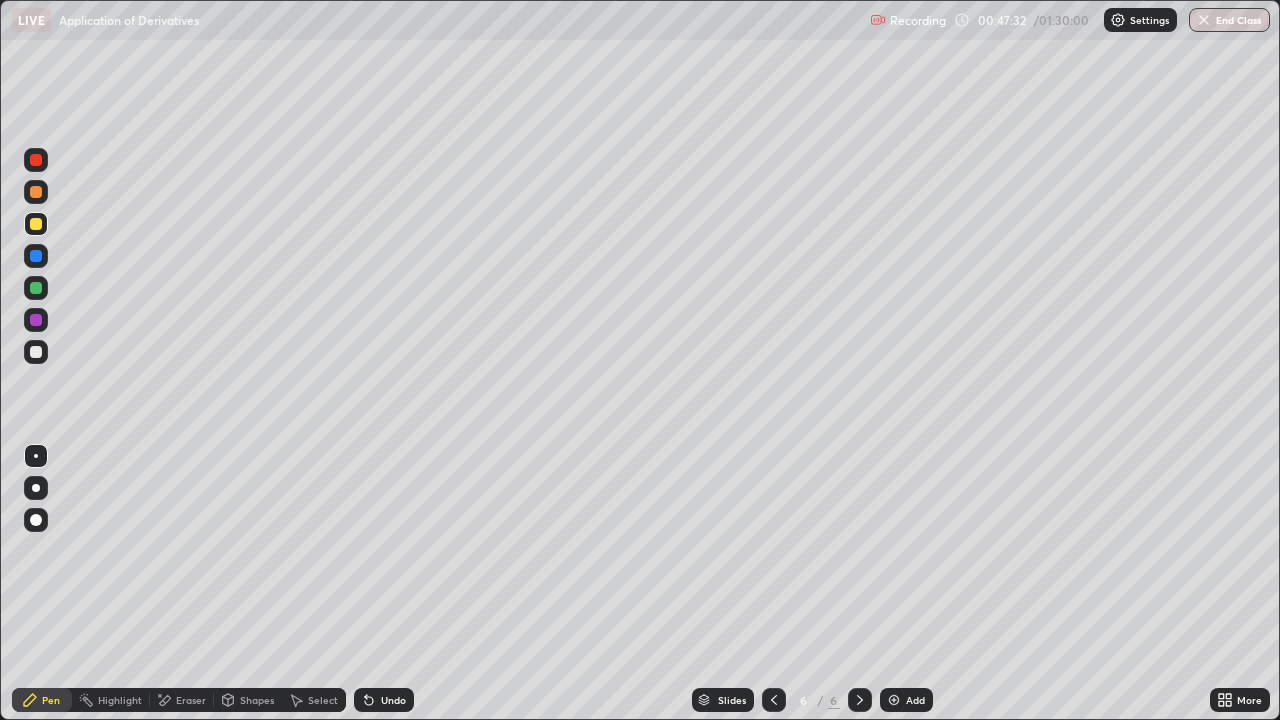 click on "Add" at bounding box center (915, 700) 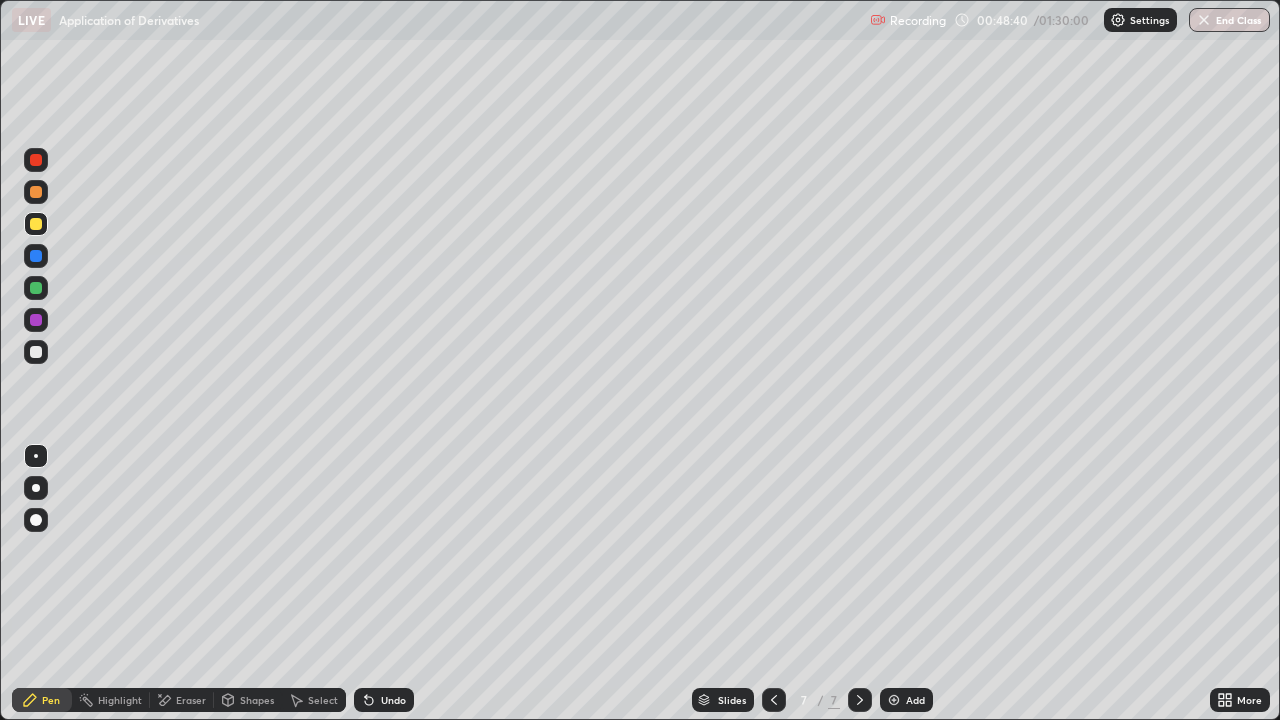 click at bounding box center (36, 352) 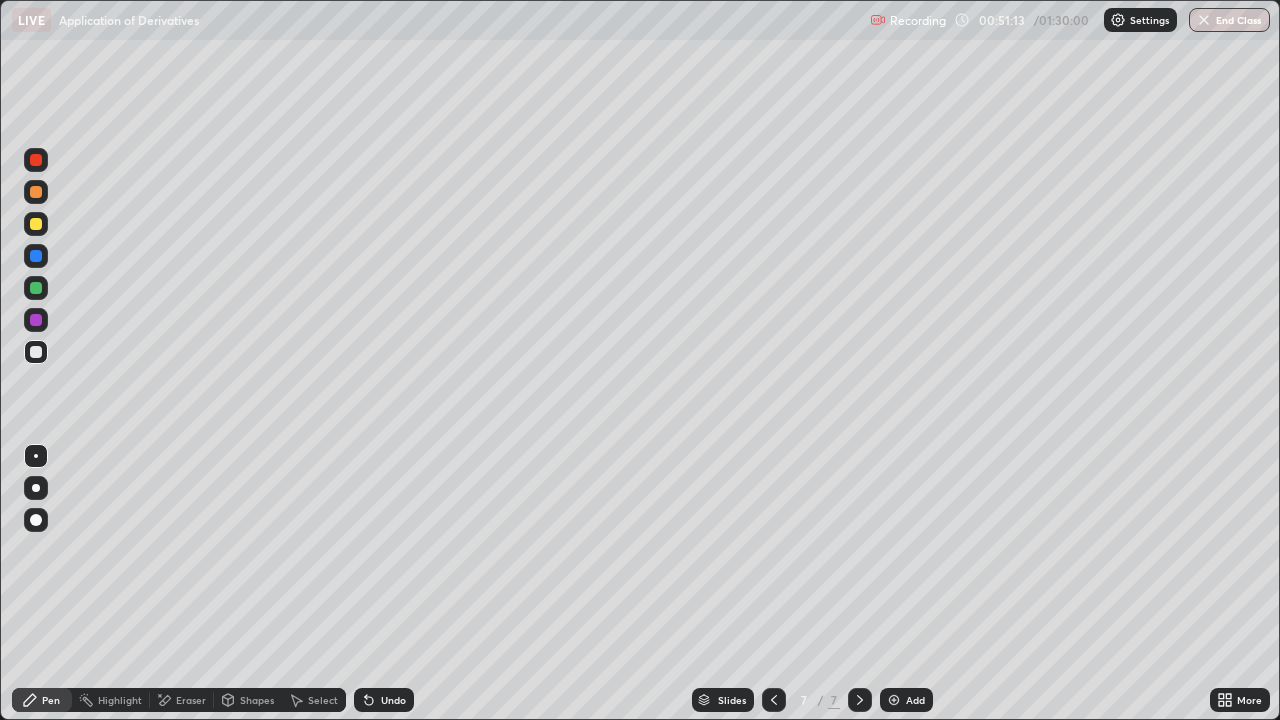 click at bounding box center [36, 224] 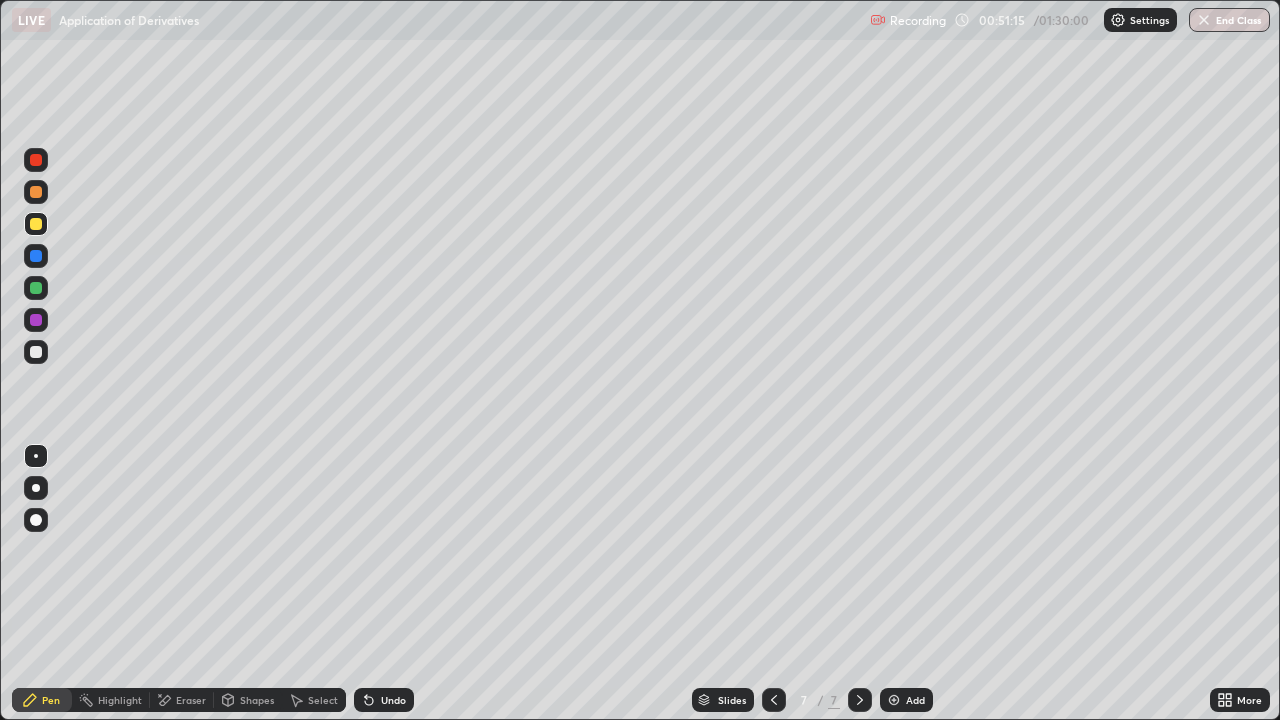 click at bounding box center (894, 700) 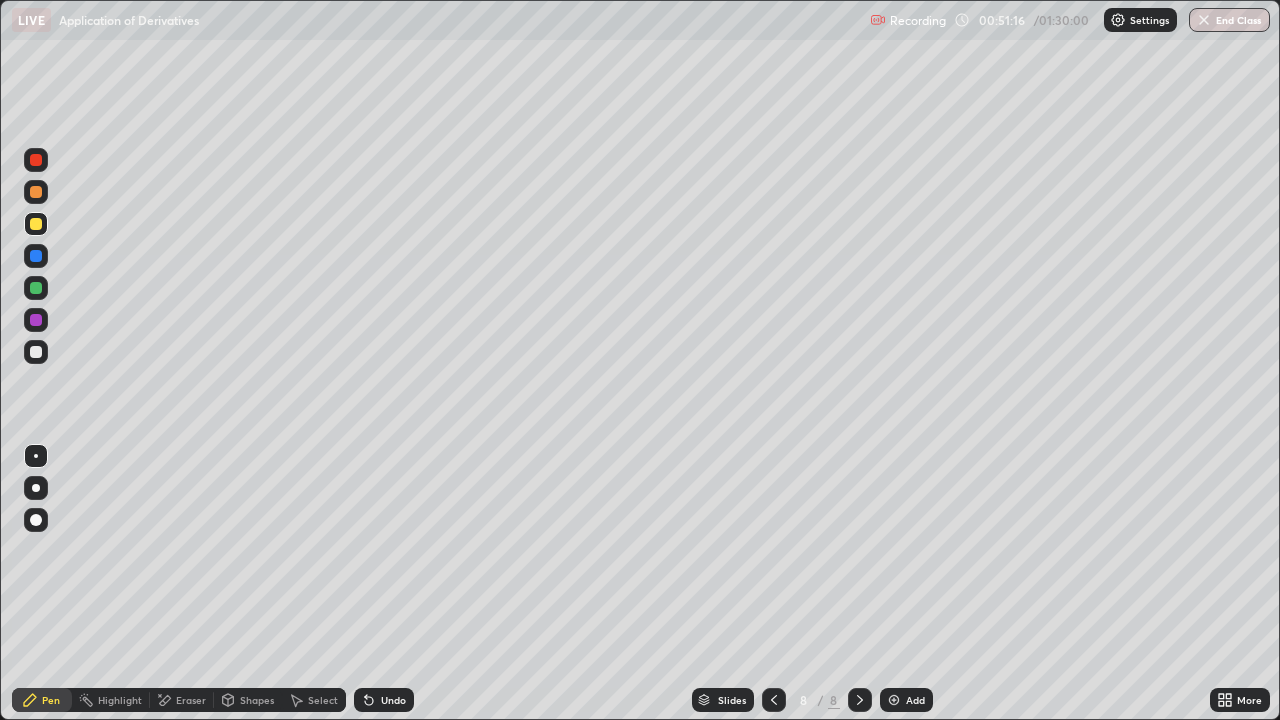 click on "Add" at bounding box center [906, 700] 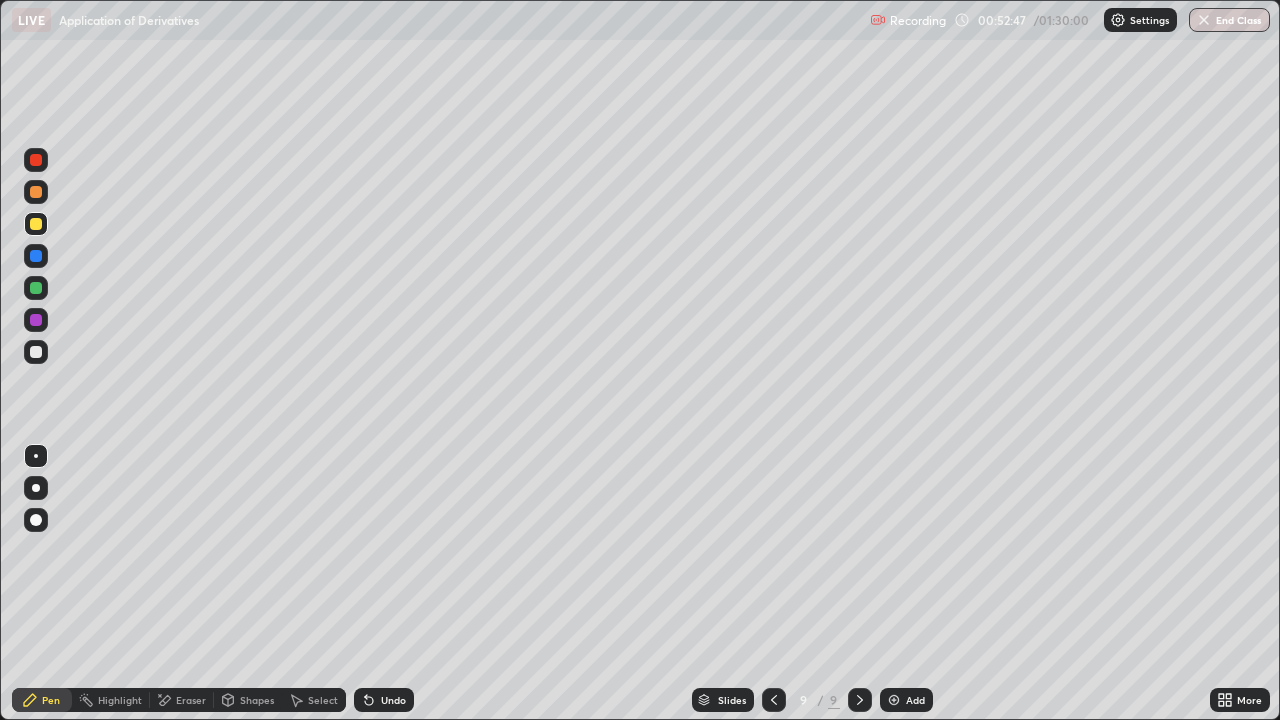 click on "Eraser" at bounding box center [191, 700] 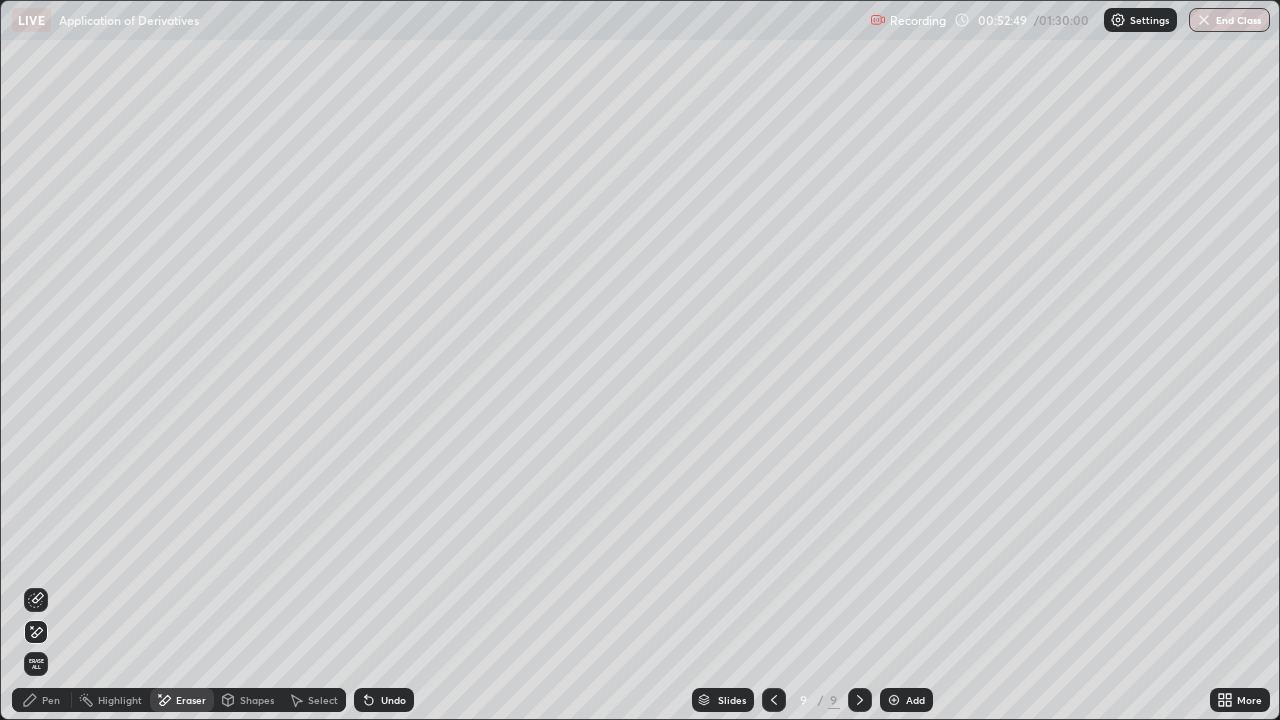 click 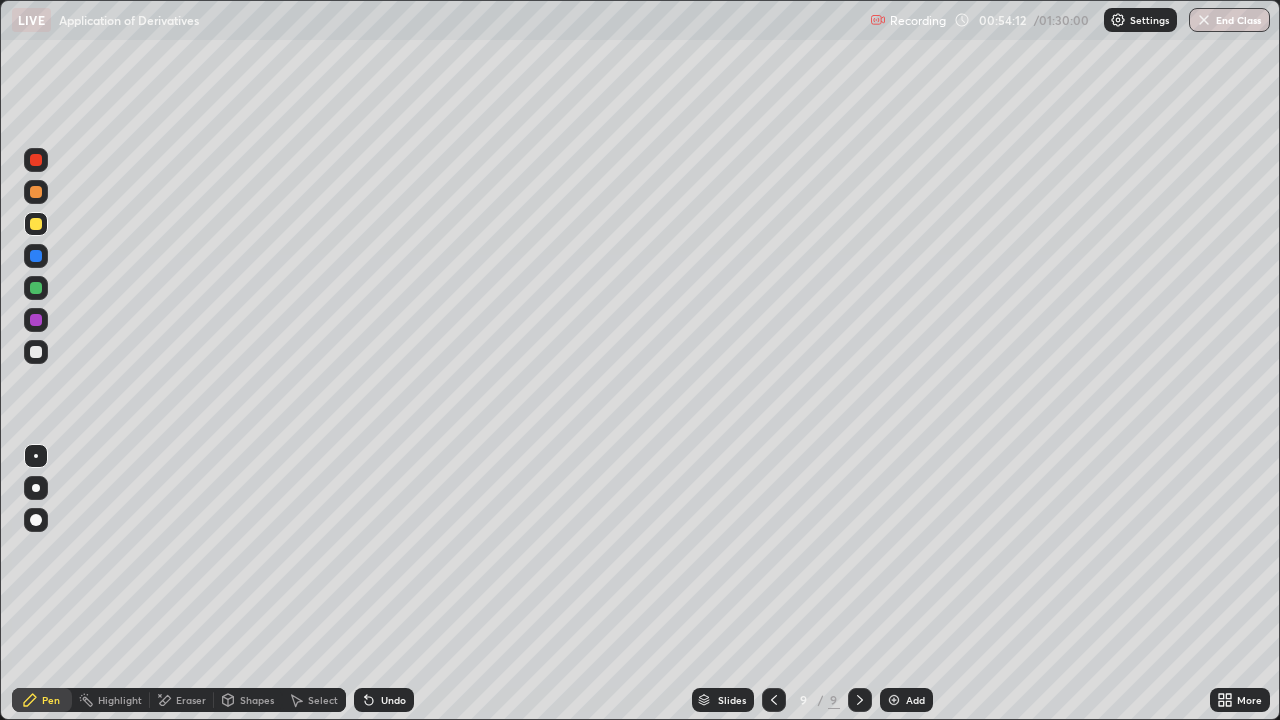 click at bounding box center [36, 352] 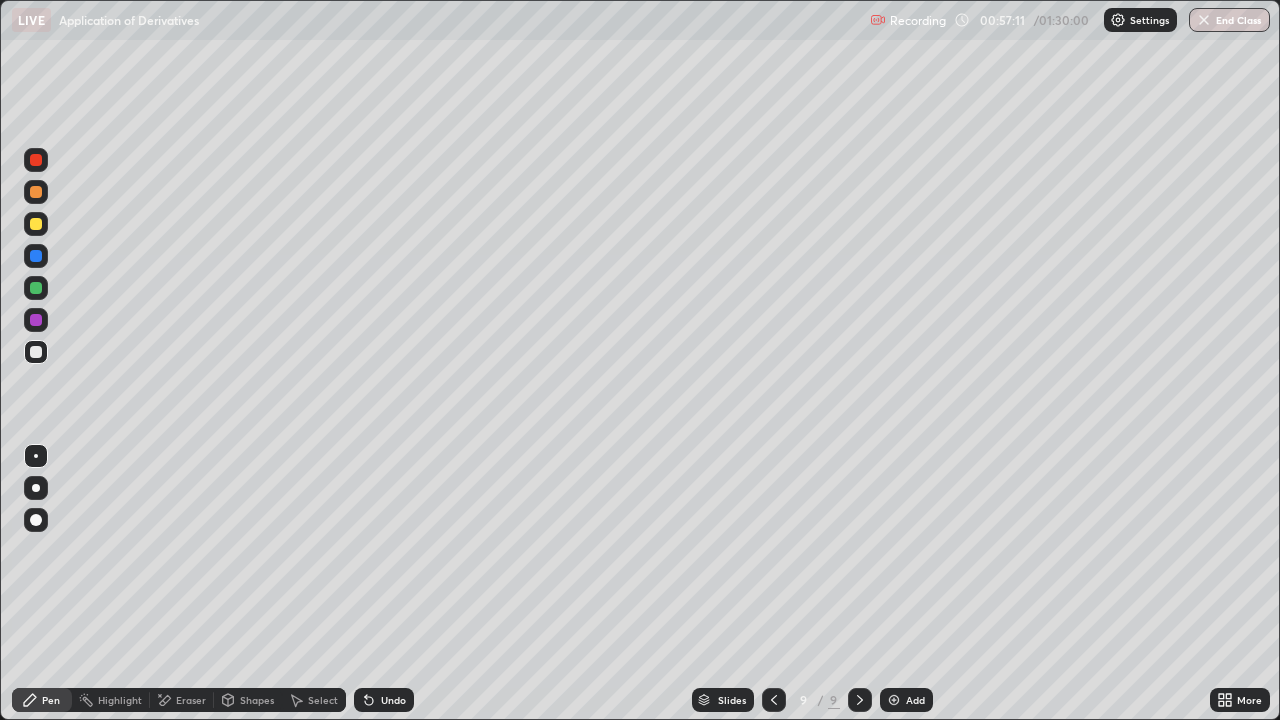 click at bounding box center [36, 288] 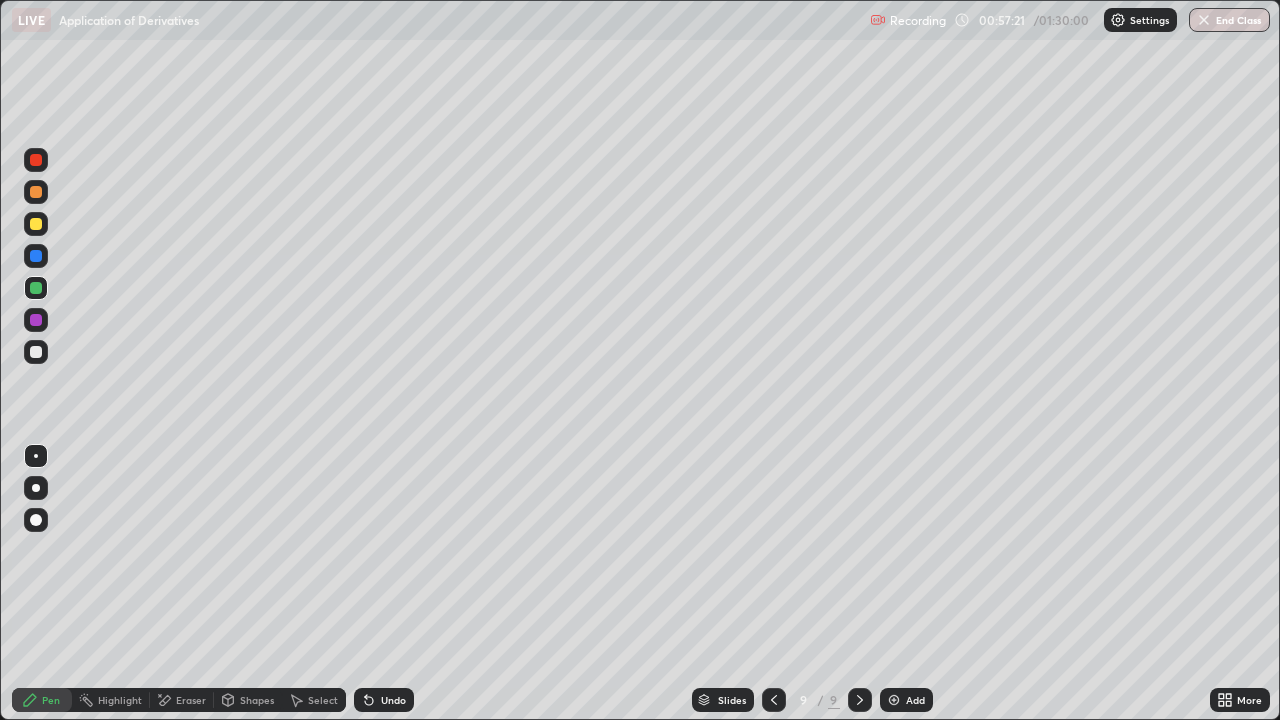 click on "Add" at bounding box center [906, 700] 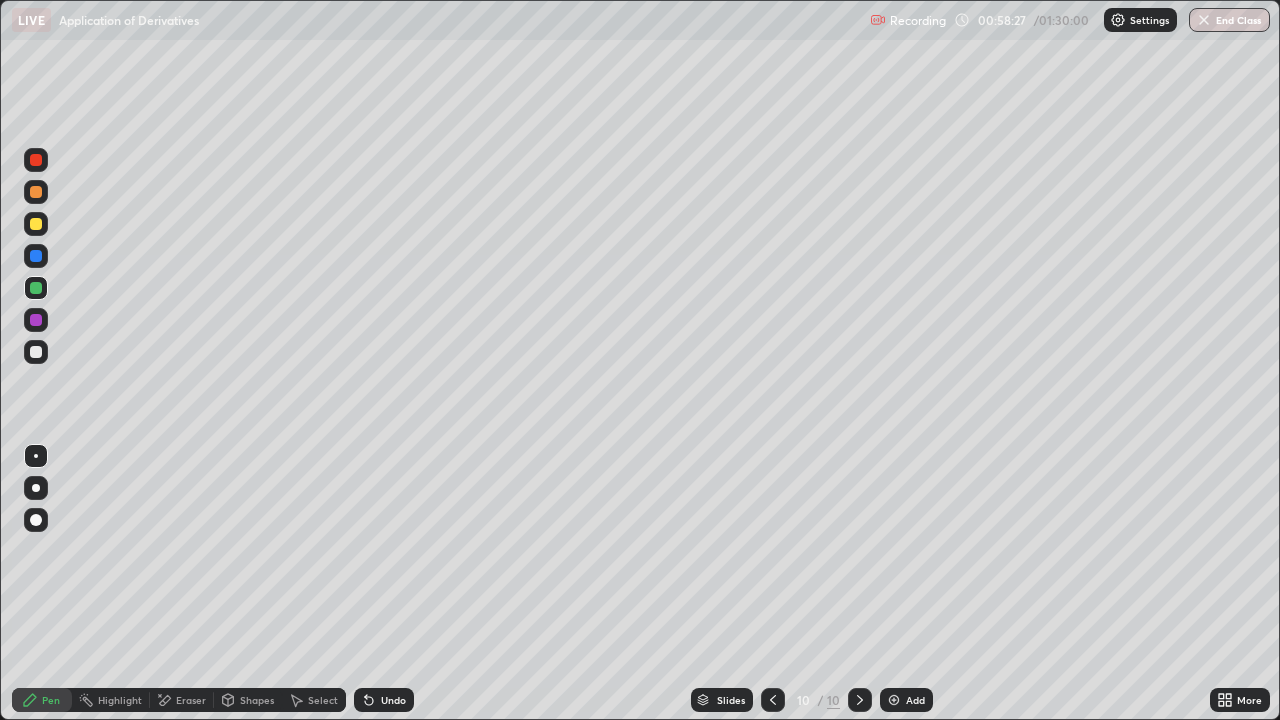 click at bounding box center [36, 256] 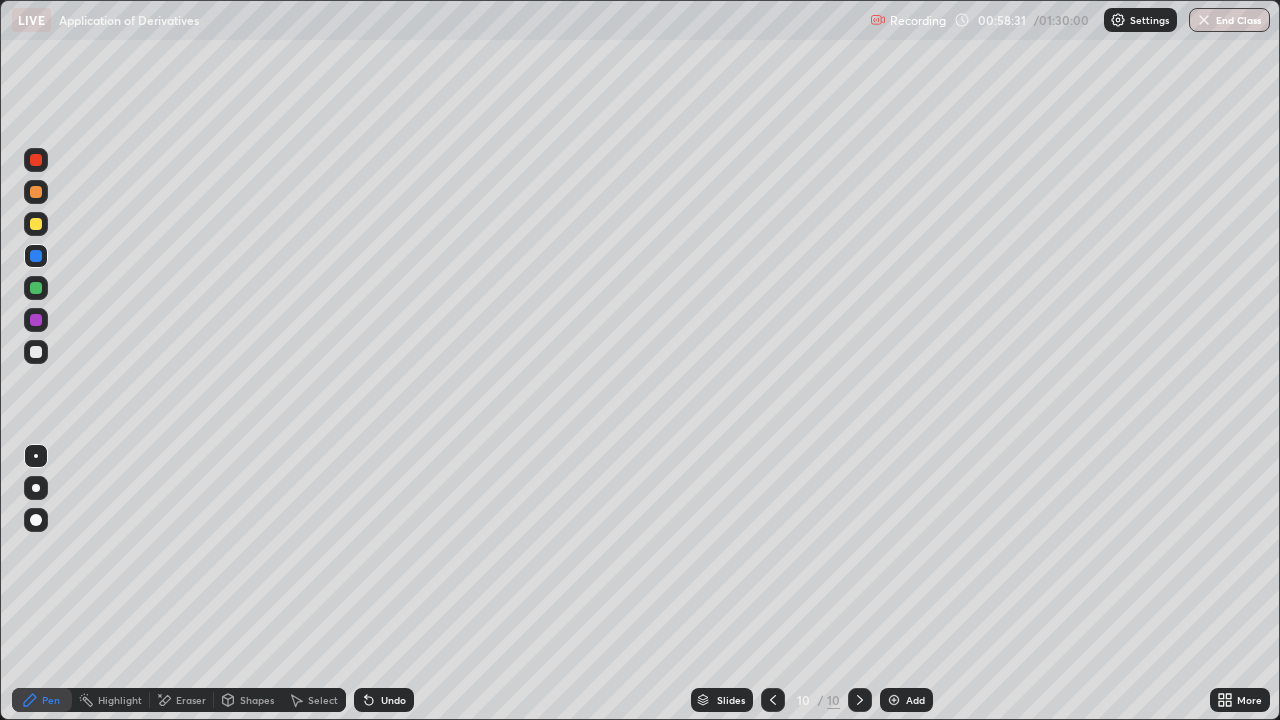click on "Undo" at bounding box center [393, 700] 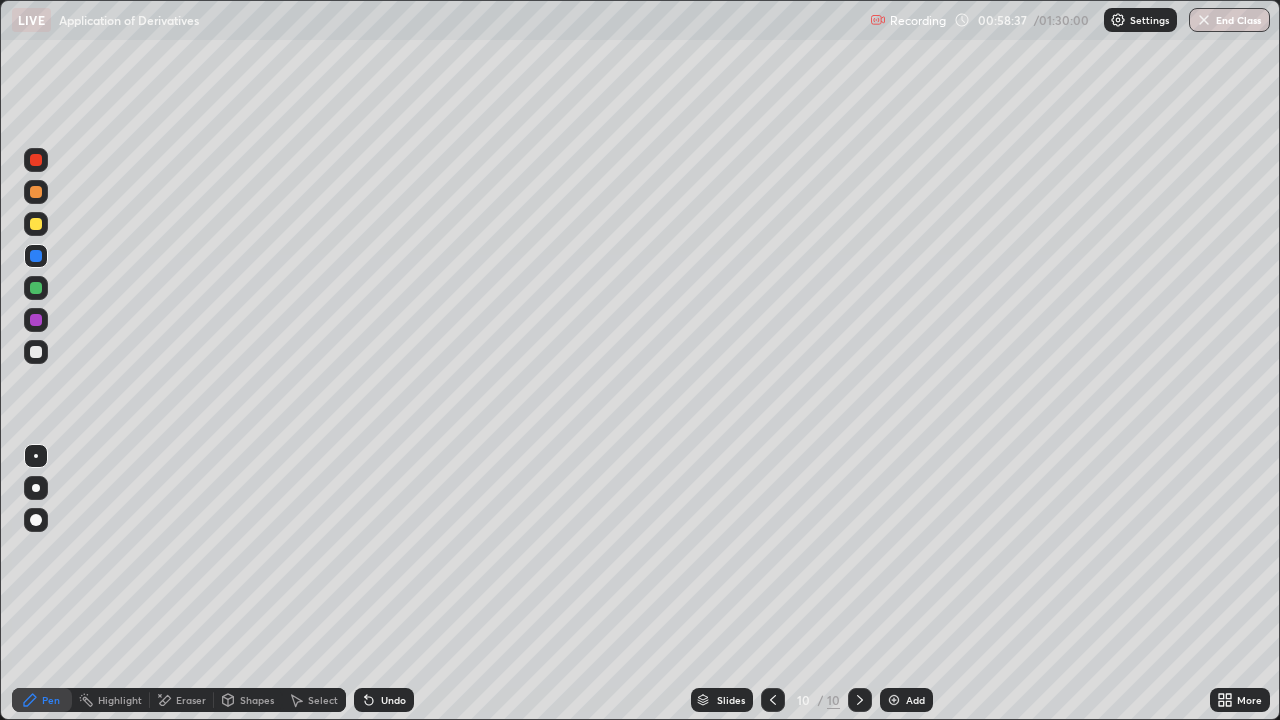 click at bounding box center [36, 288] 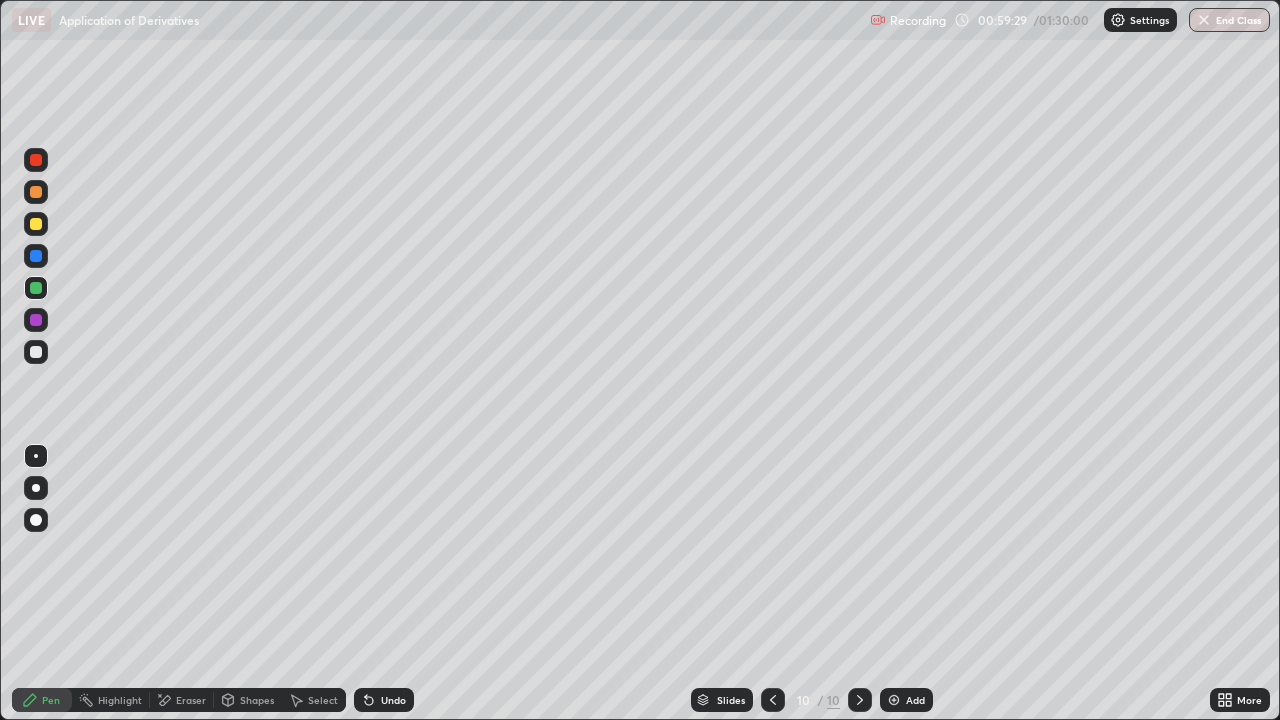 click at bounding box center [36, 224] 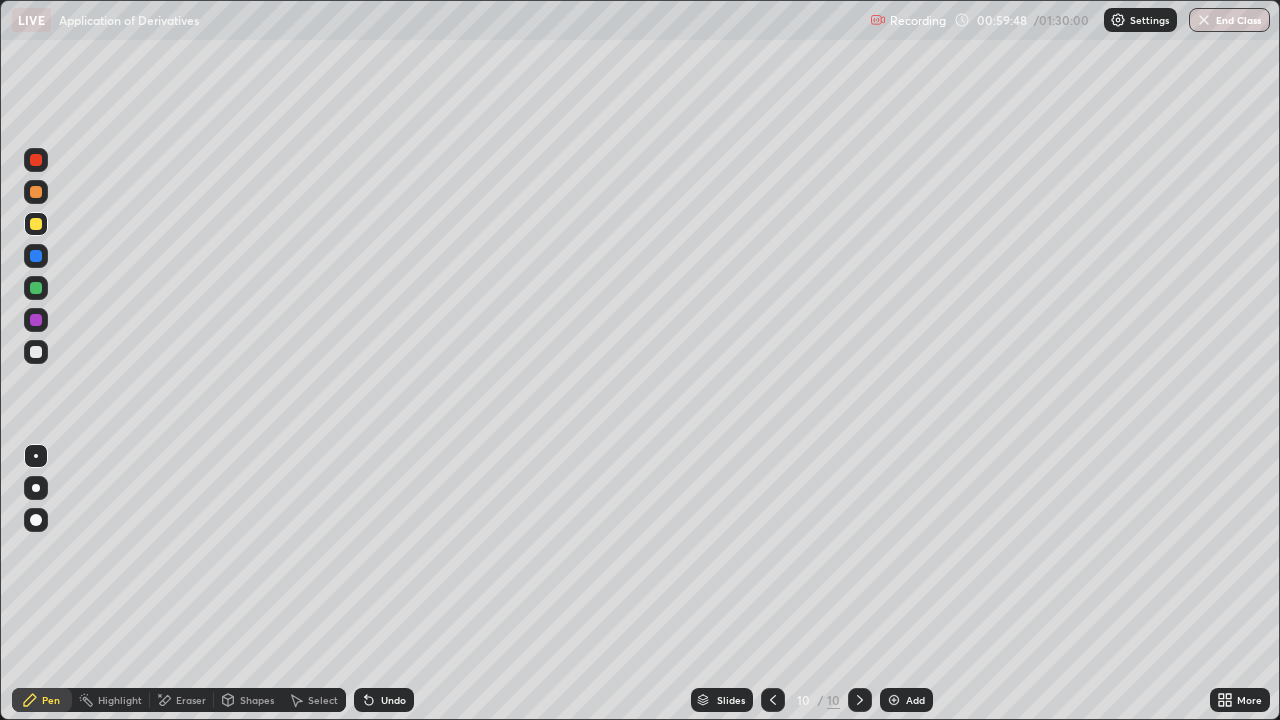 click on "Undo" at bounding box center (384, 700) 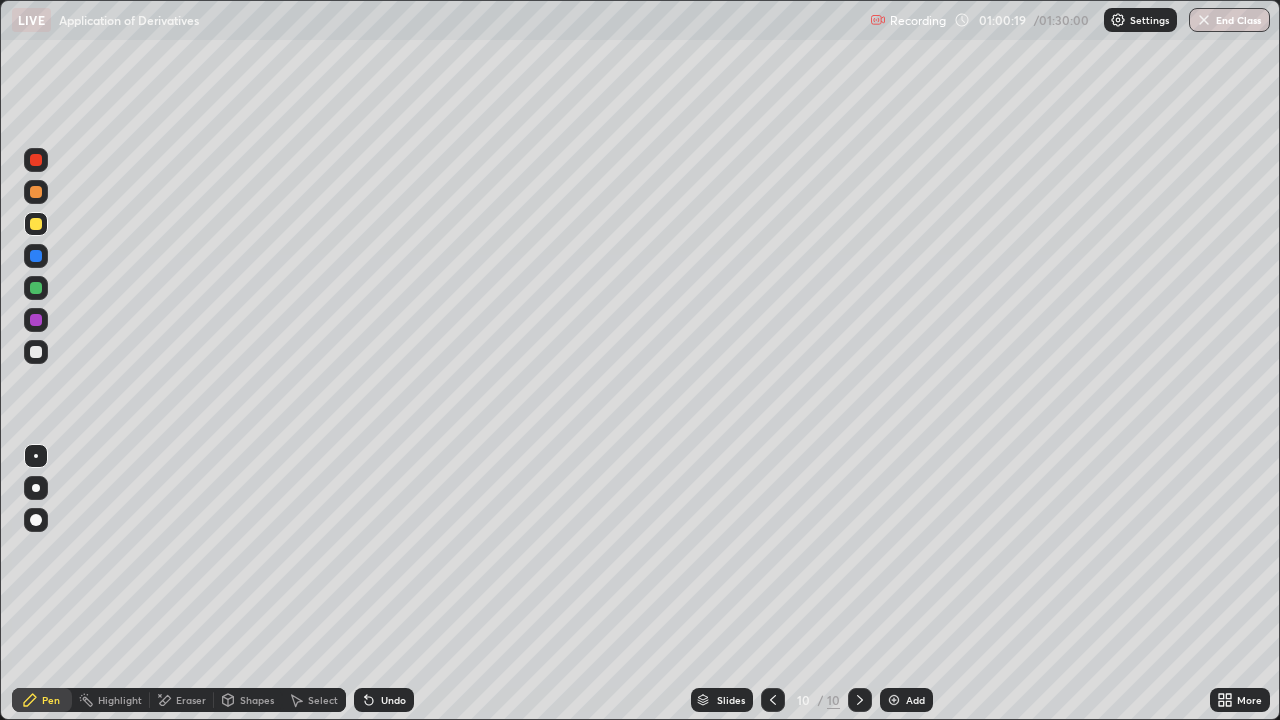 click at bounding box center [36, 256] 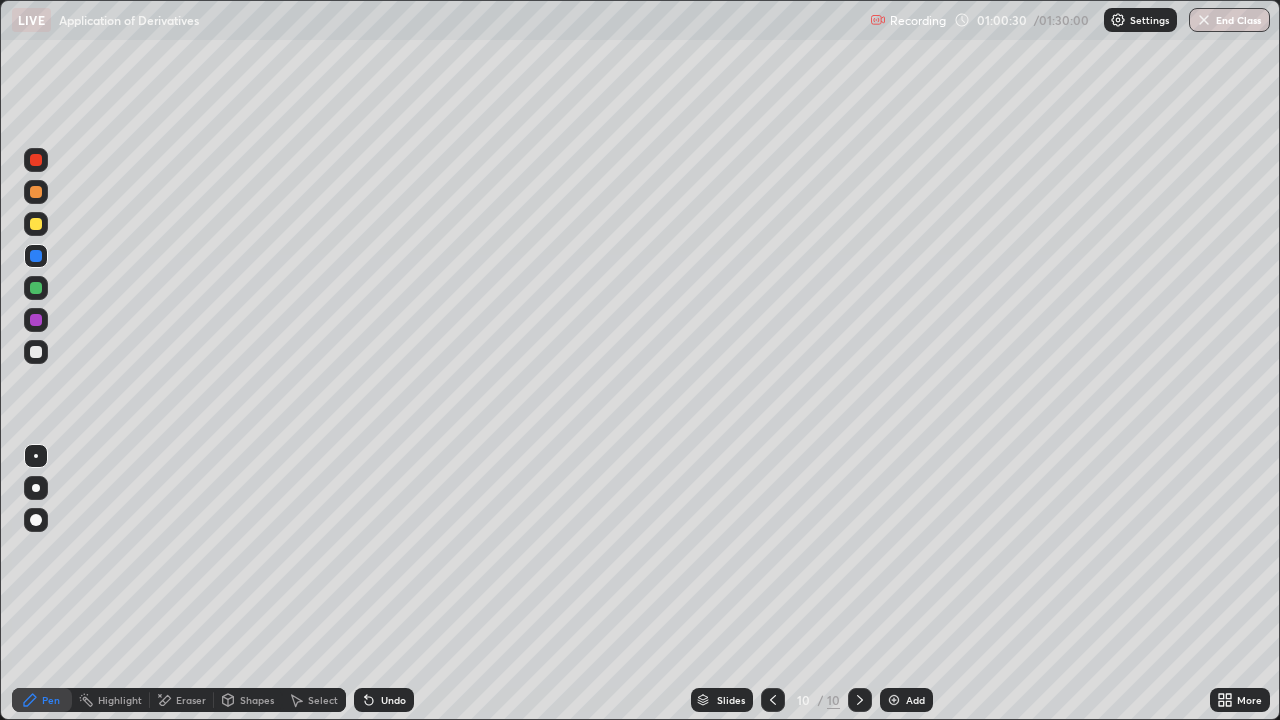 click at bounding box center (36, 352) 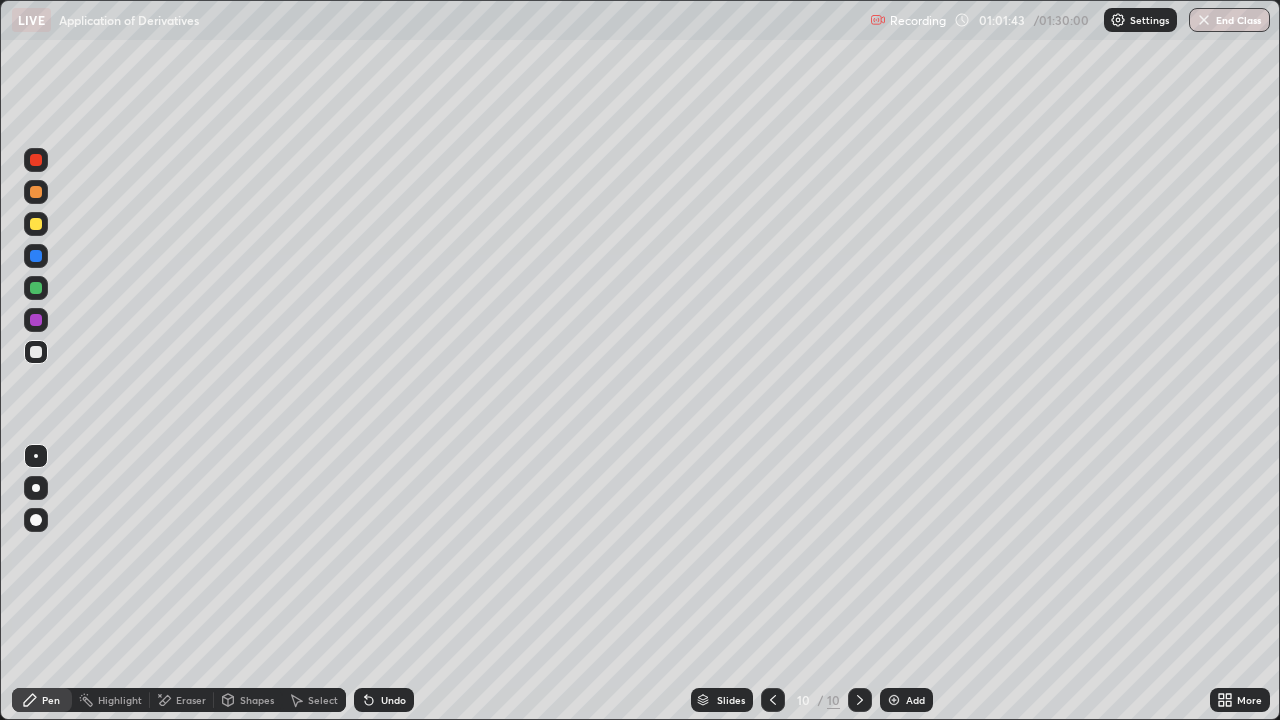 click at bounding box center [36, 192] 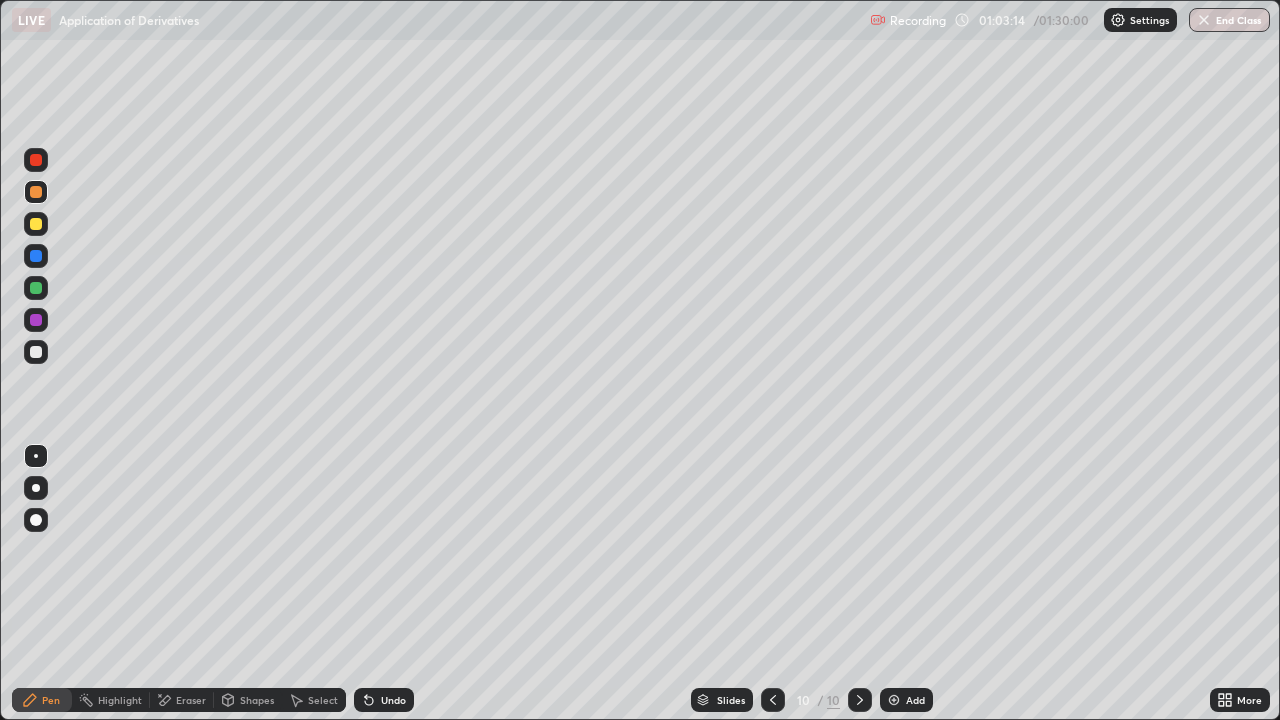 click at bounding box center [36, 224] 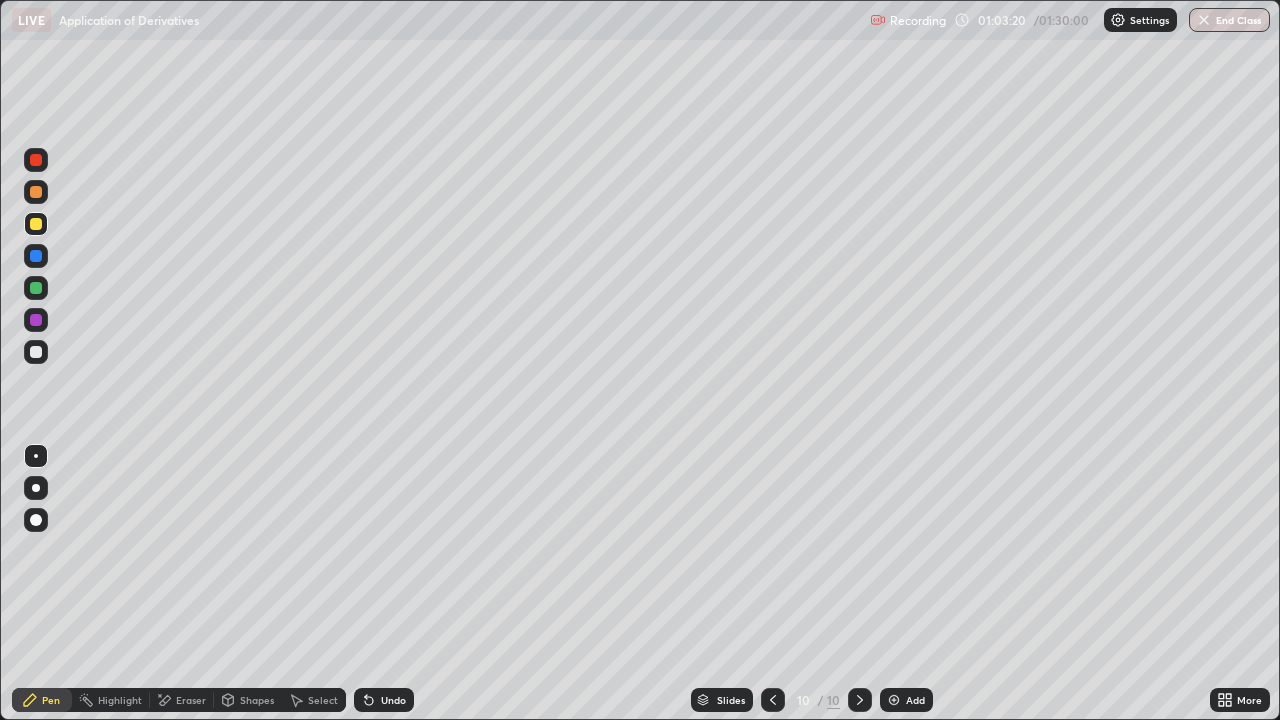 click on "Add" at bounding box center [906, 700] 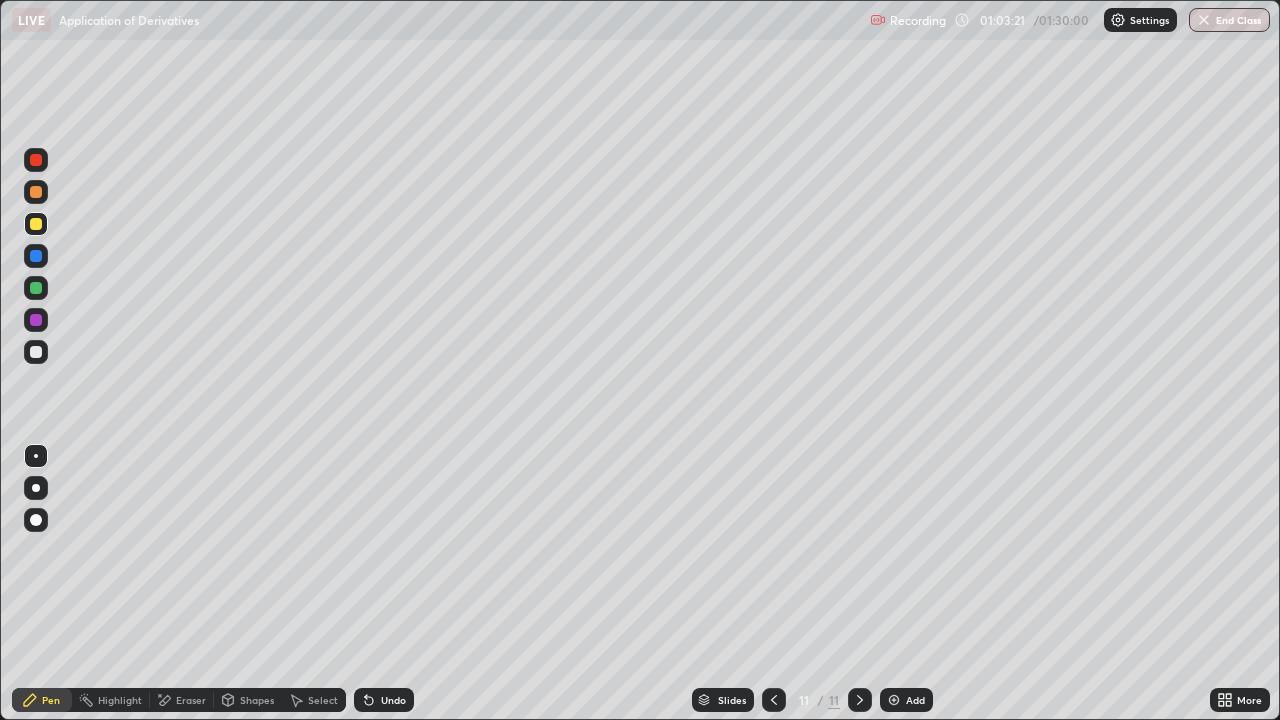 click at bounding box center [36, 352] 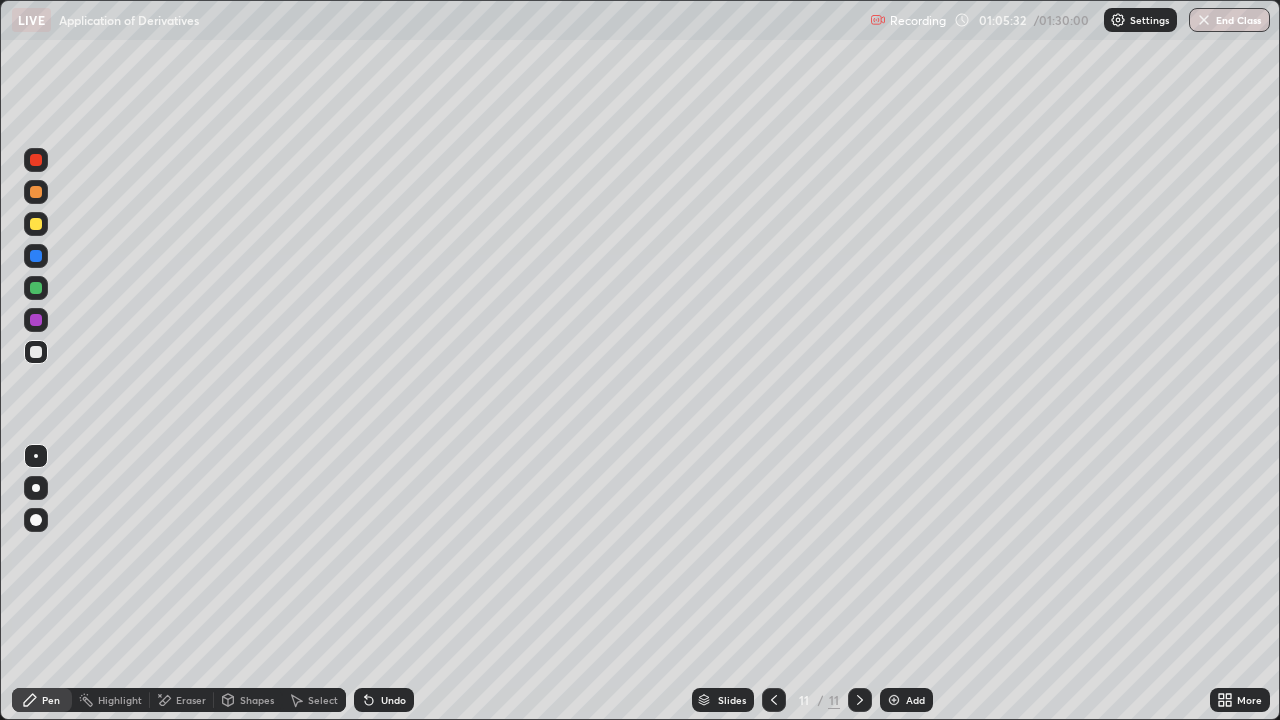 click at bounding box center [36, 256] 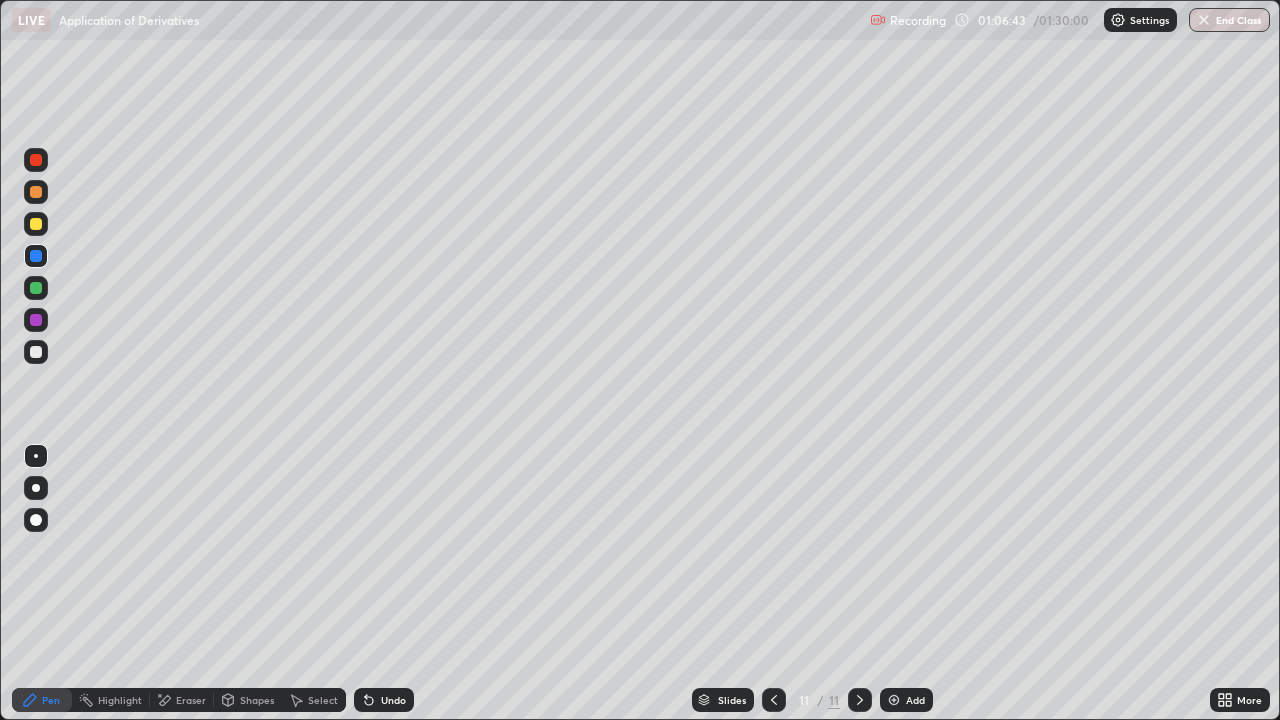 click at bounding box center (36, 224) 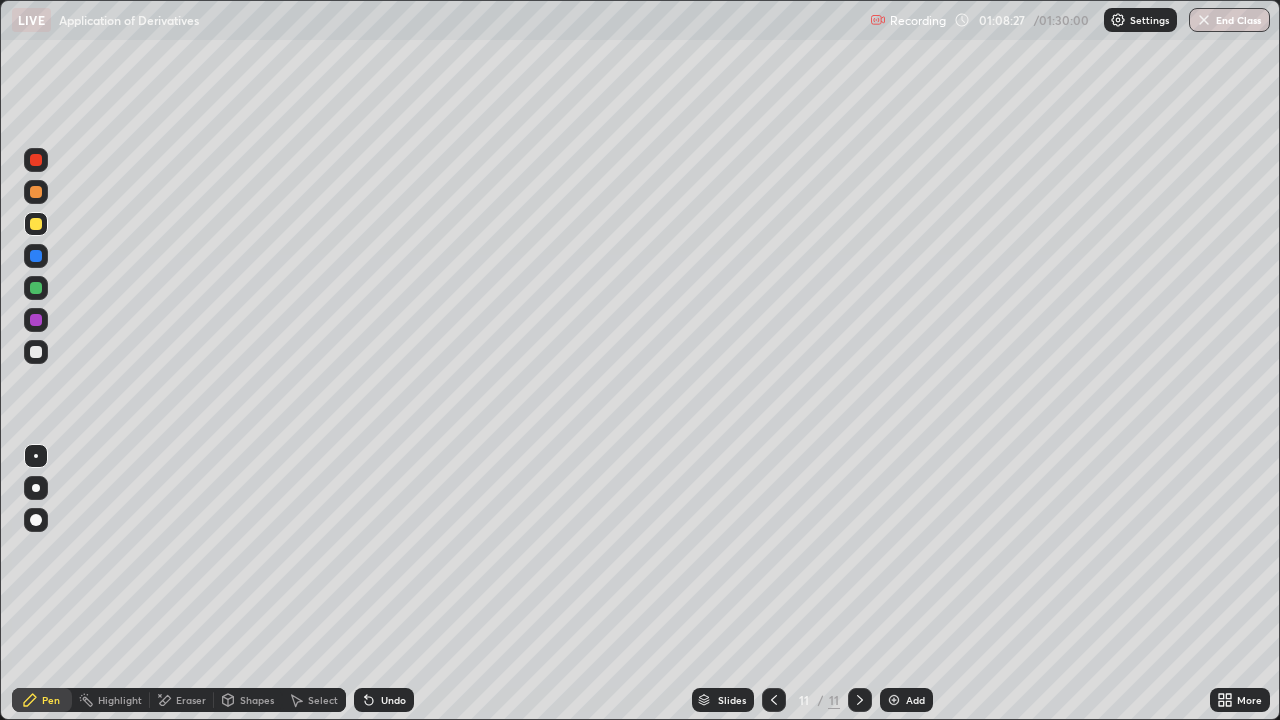 click on "Eraser" at bounding box center [182, 700] 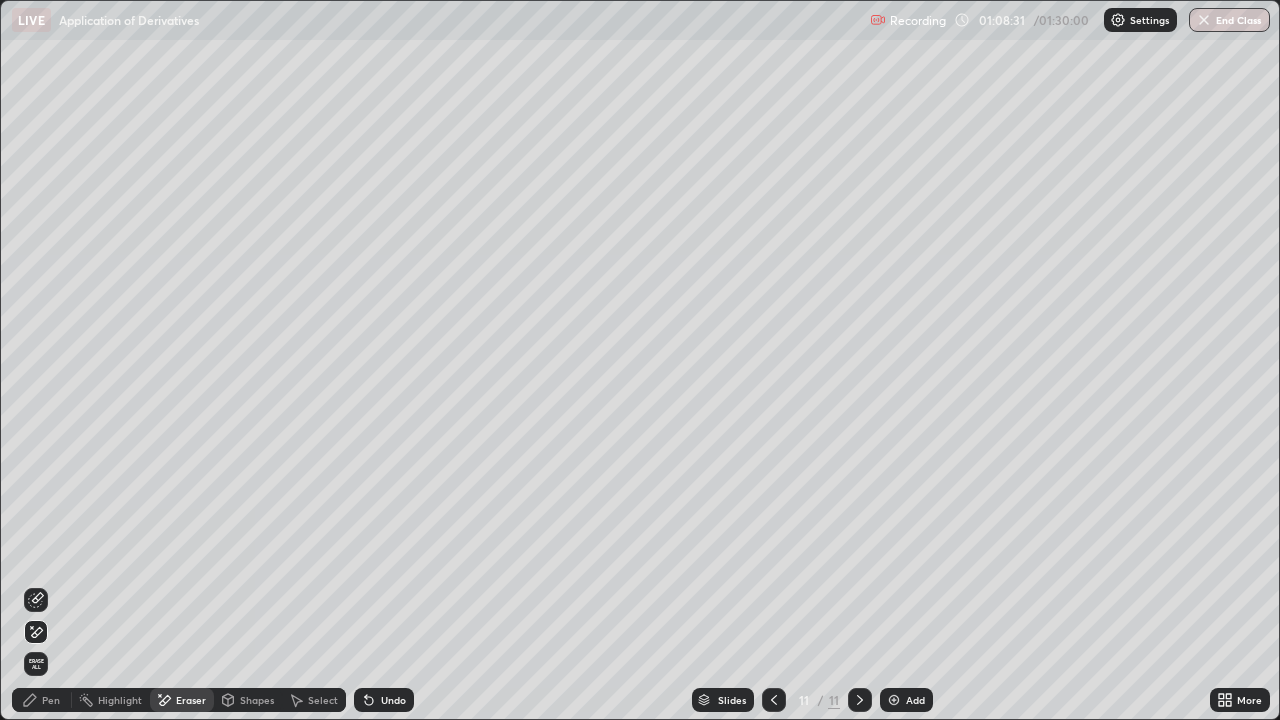 click on "Pen" at bounding box center [42, 700] 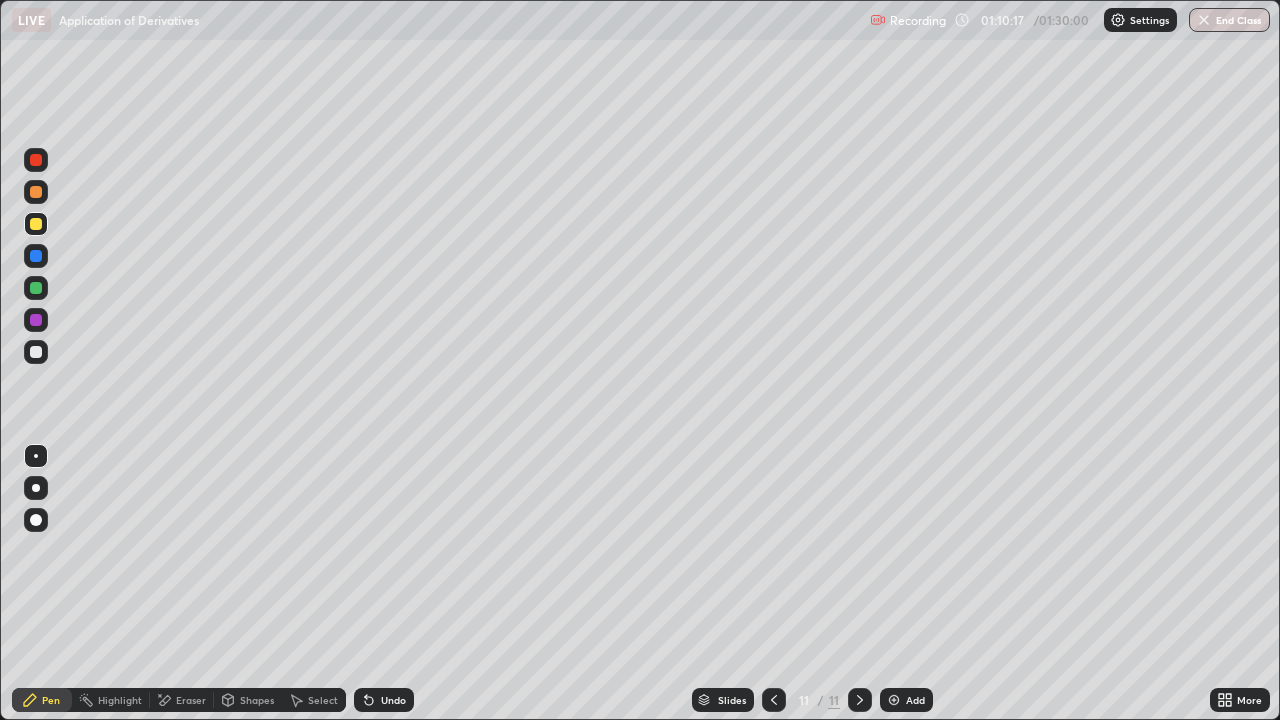 click at bounding box center (36, 192) 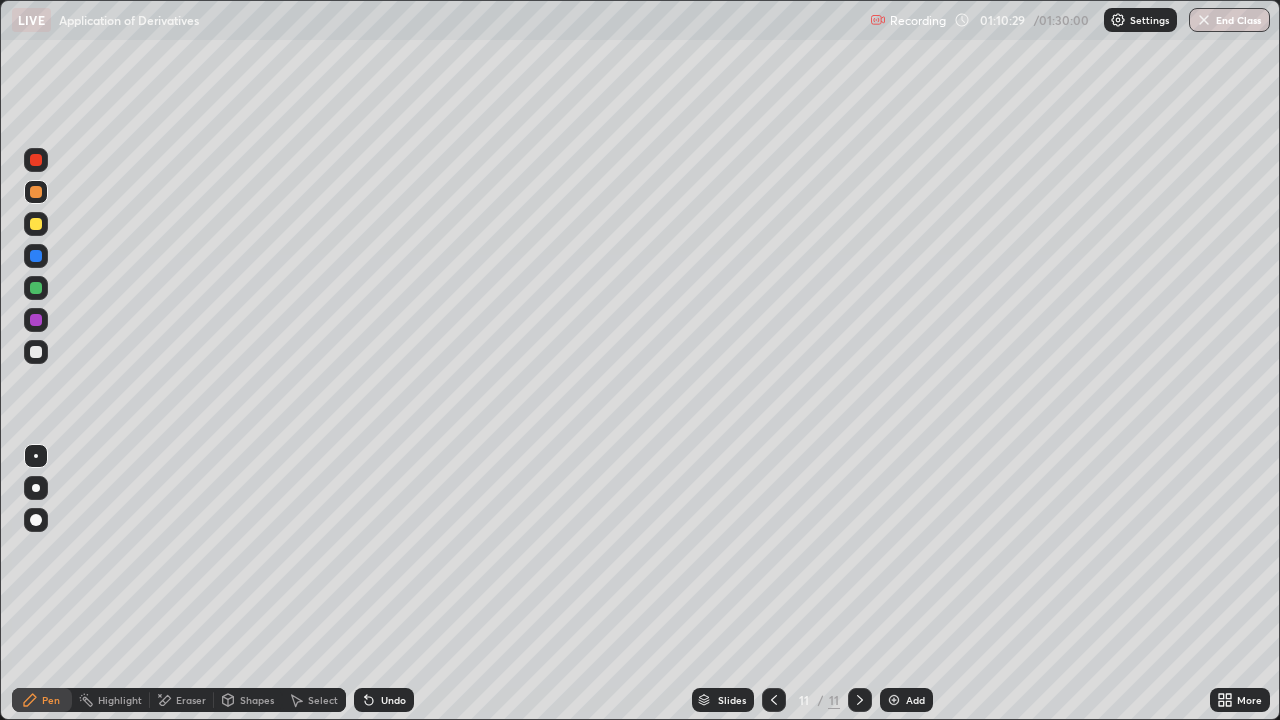 click on "Add" at bounding box center [915, 700] 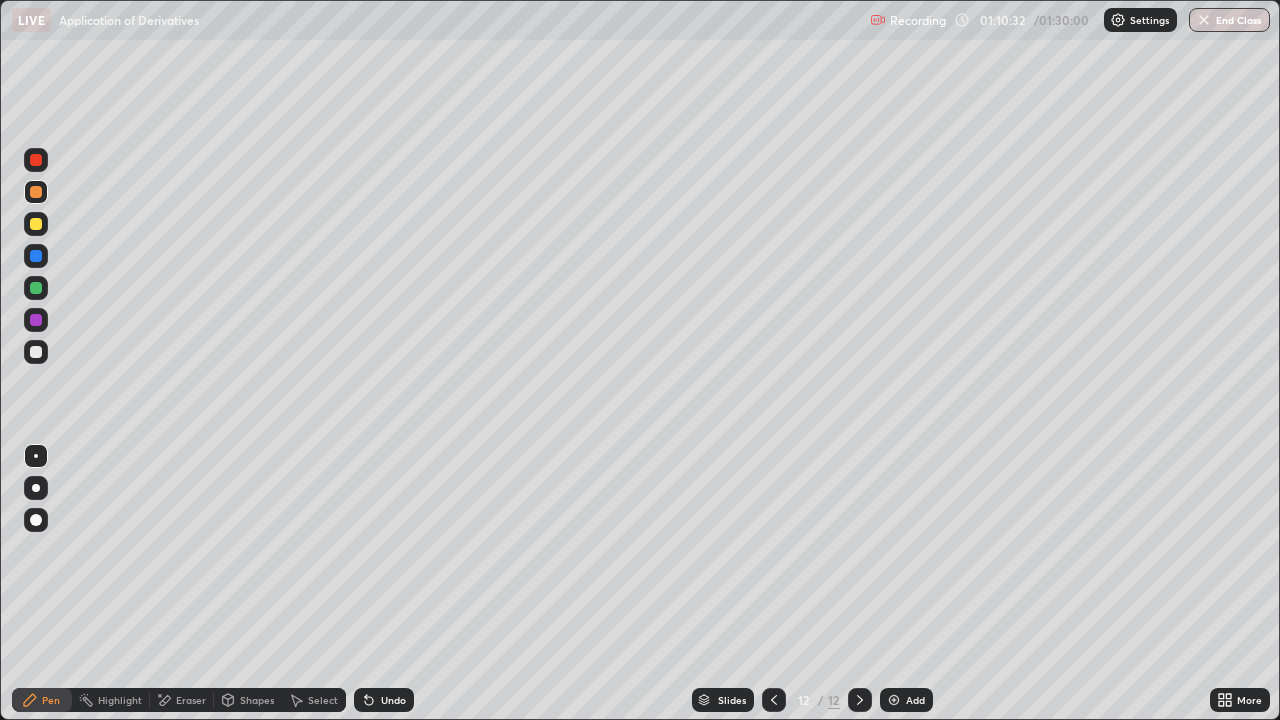 click on "12" at bounding box center (804, 700) 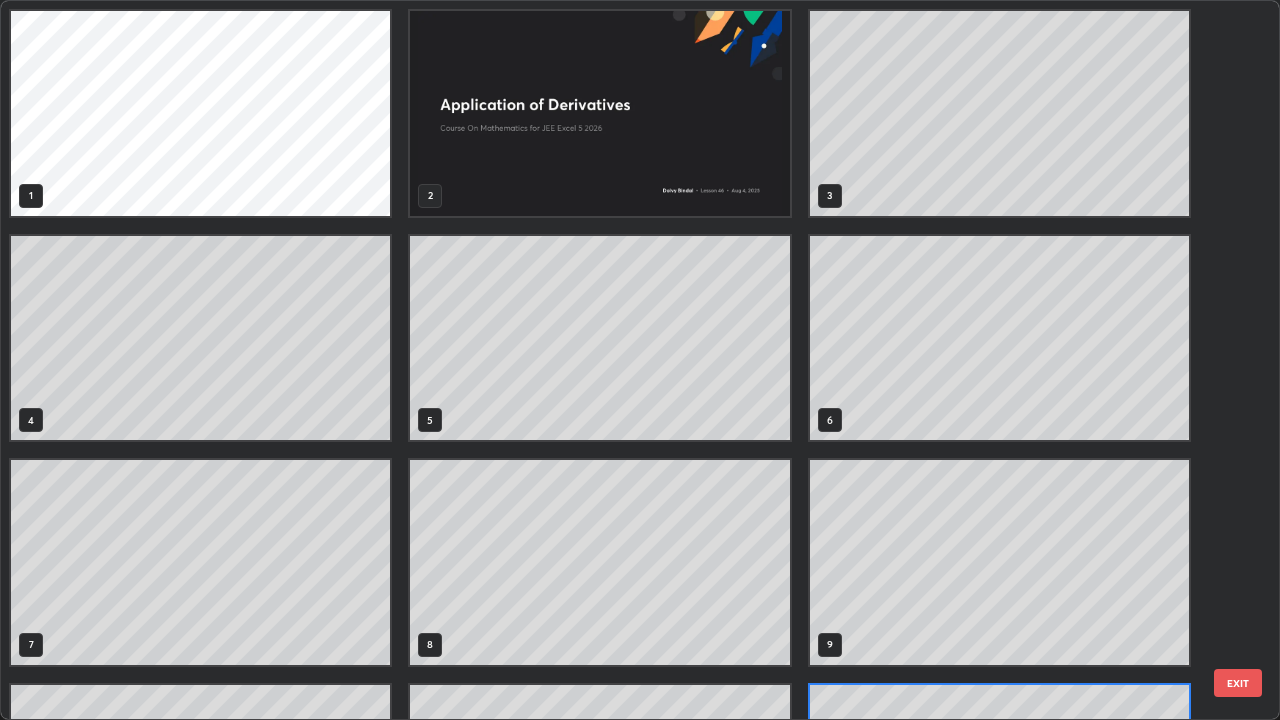 scroll, scrollTop: 180, scrollLeft: 0, axis: vertical 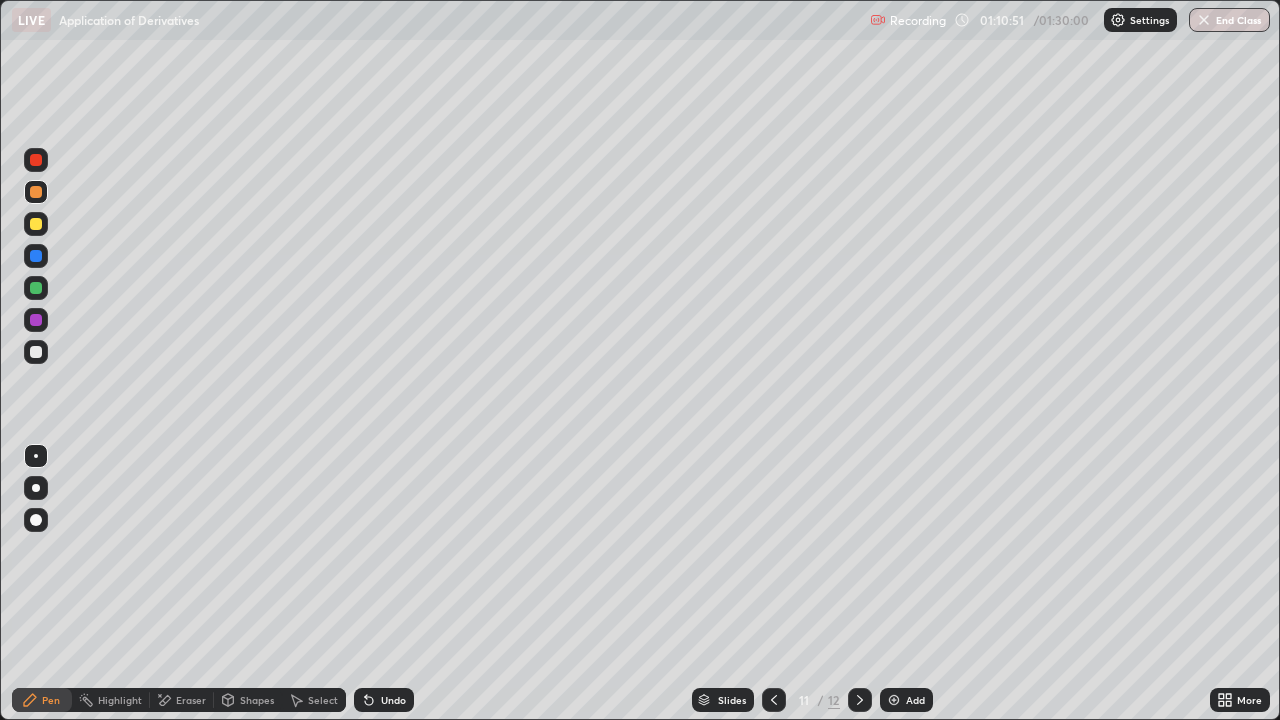 click 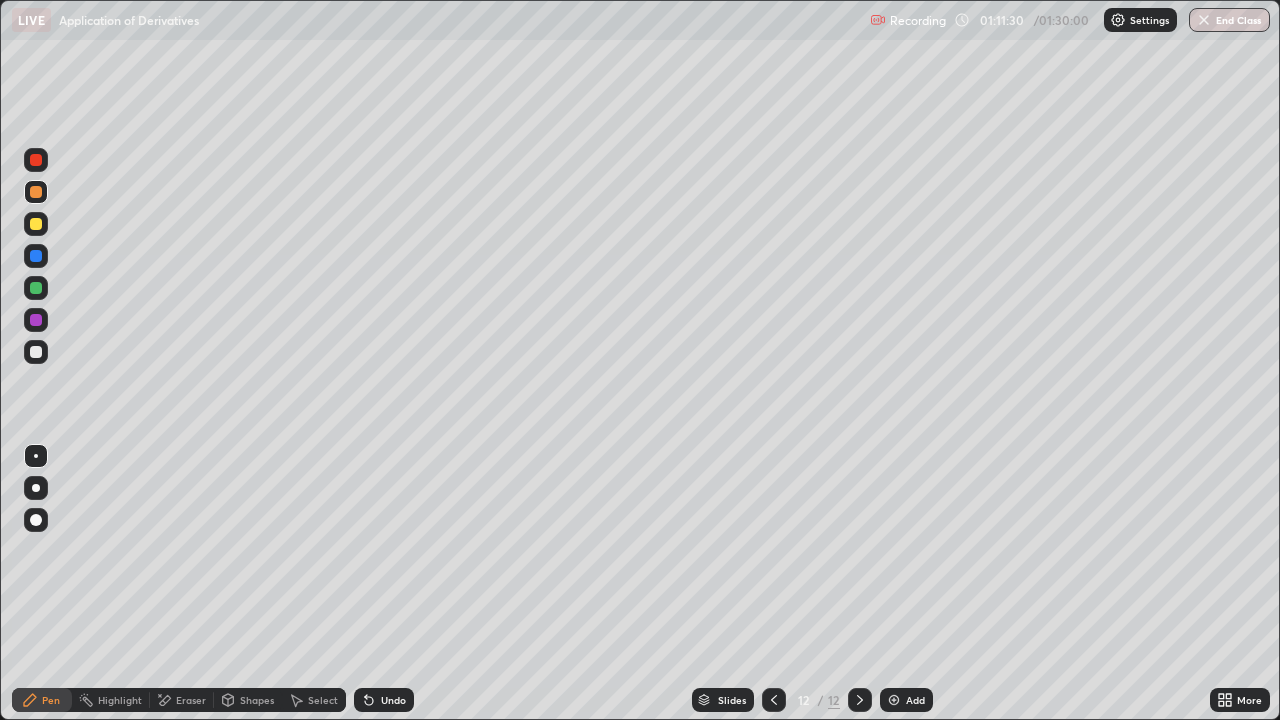 click at bounding box center [36, 352] 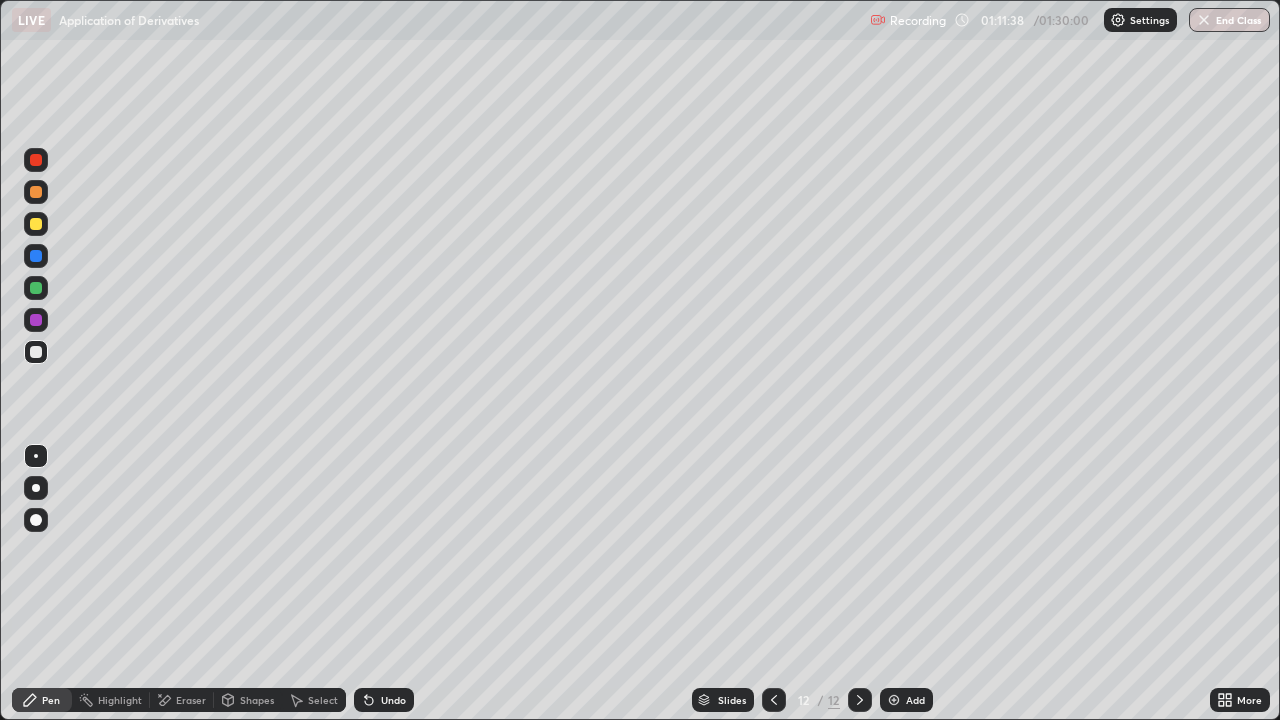 click 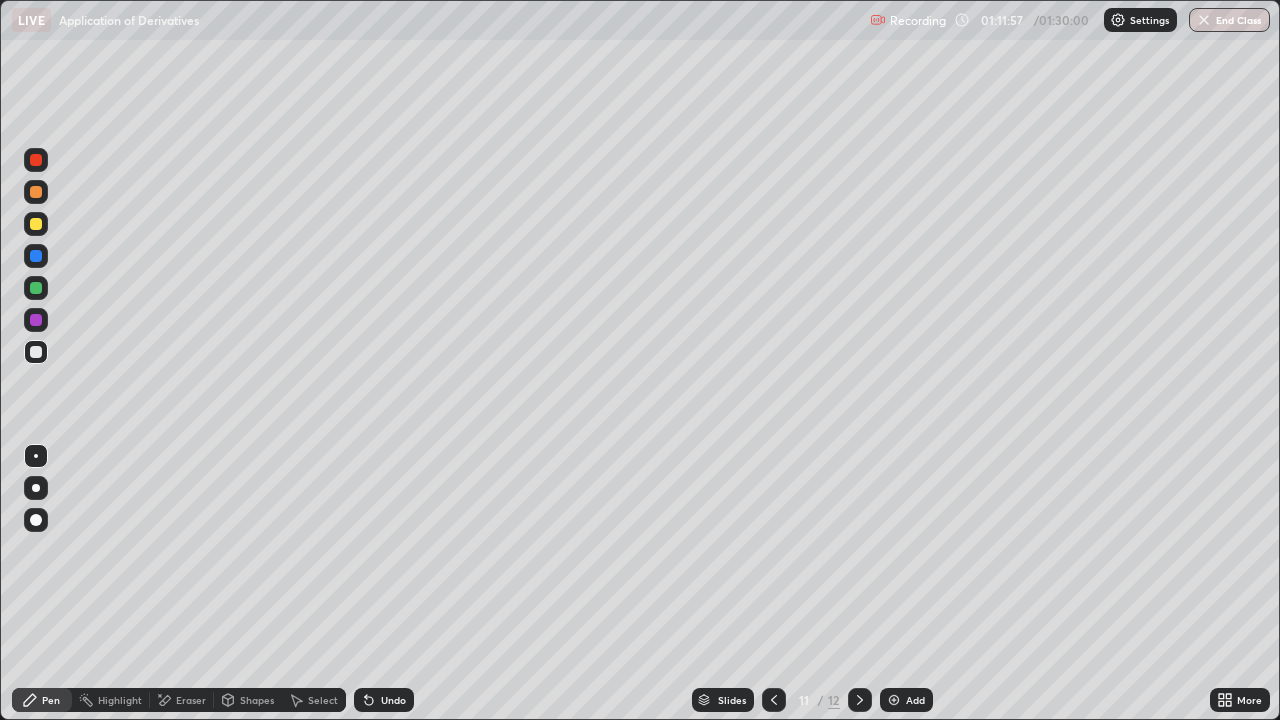click 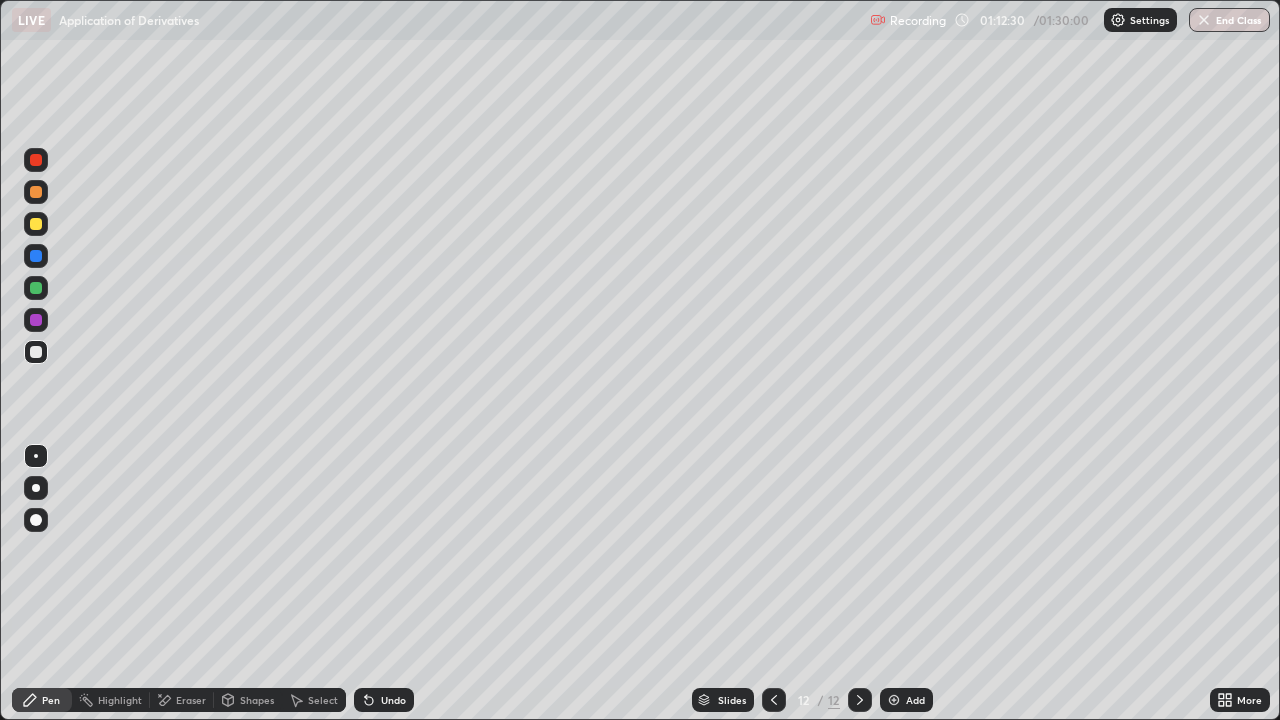 click on "Undo" at bounding box center [384, 700] 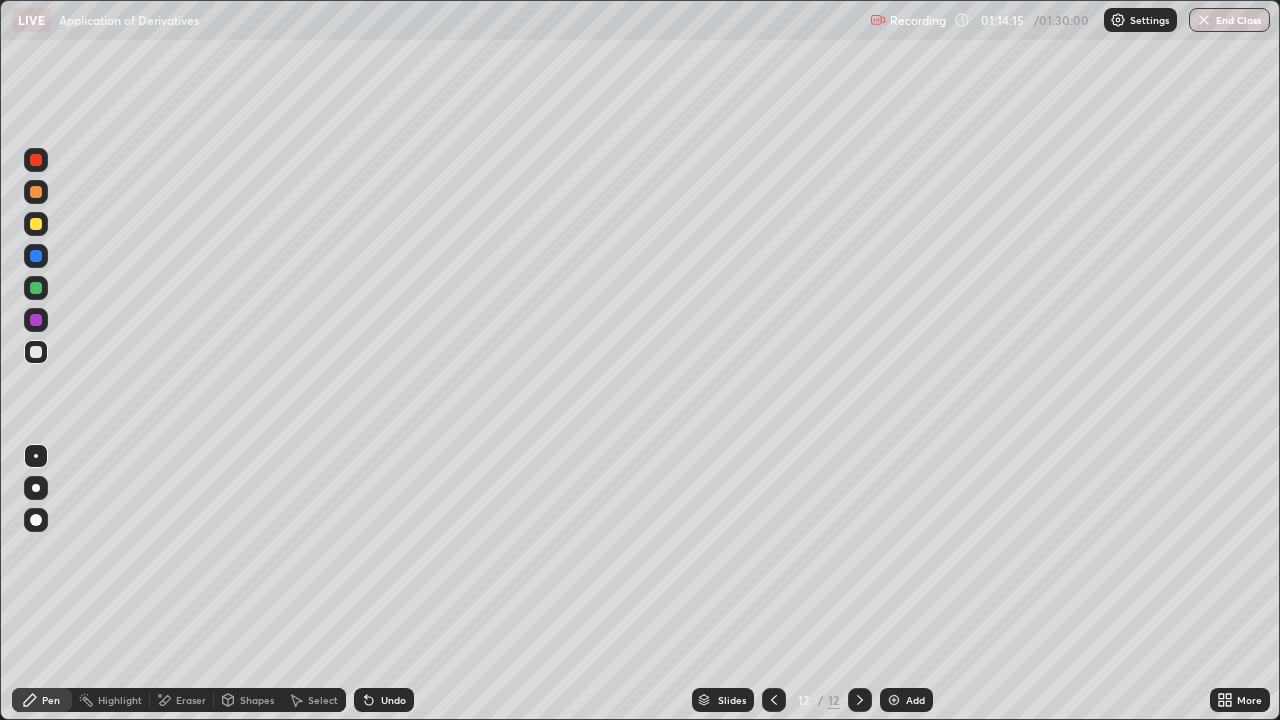 click at bounding box center [36, 224] 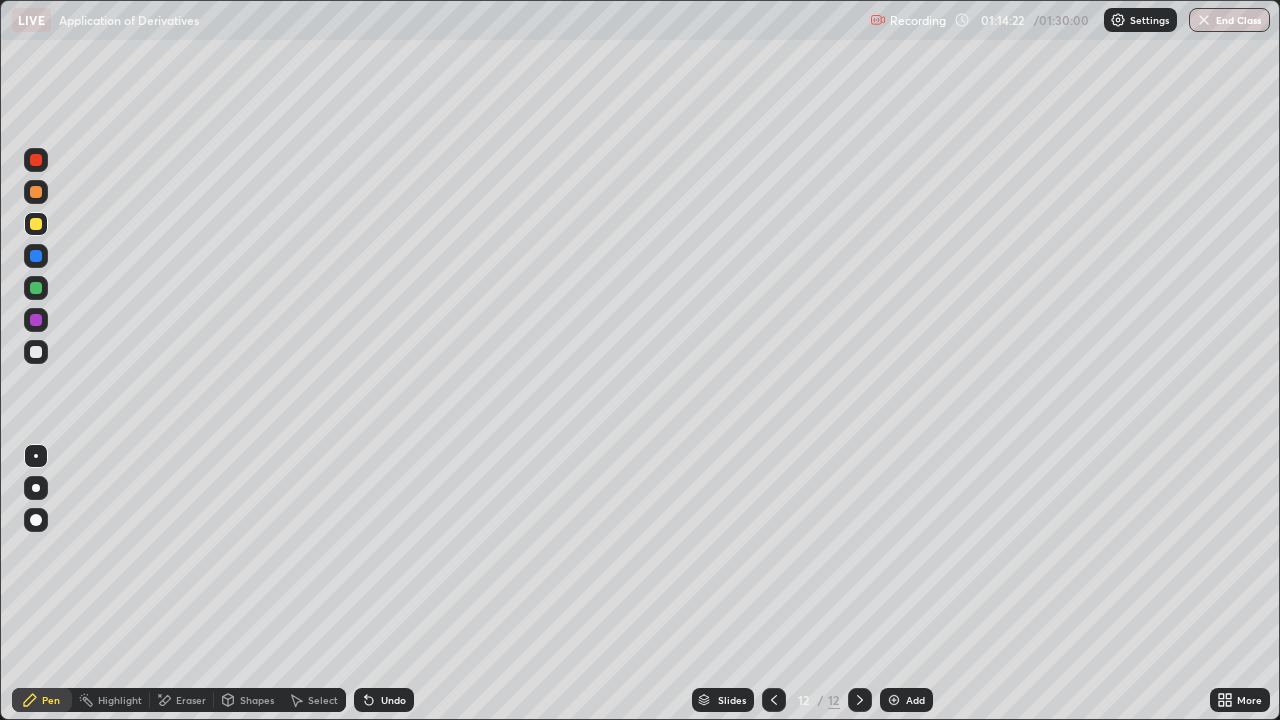 click 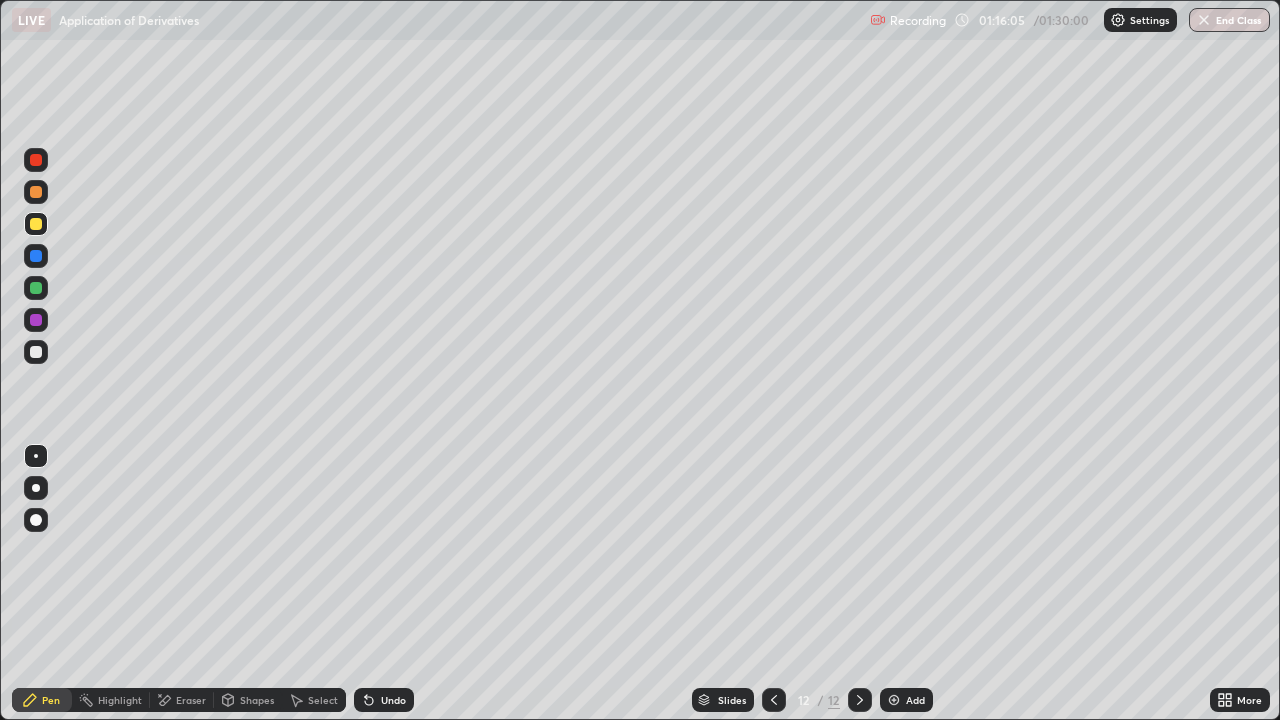 click at bounding box center [36, 256] 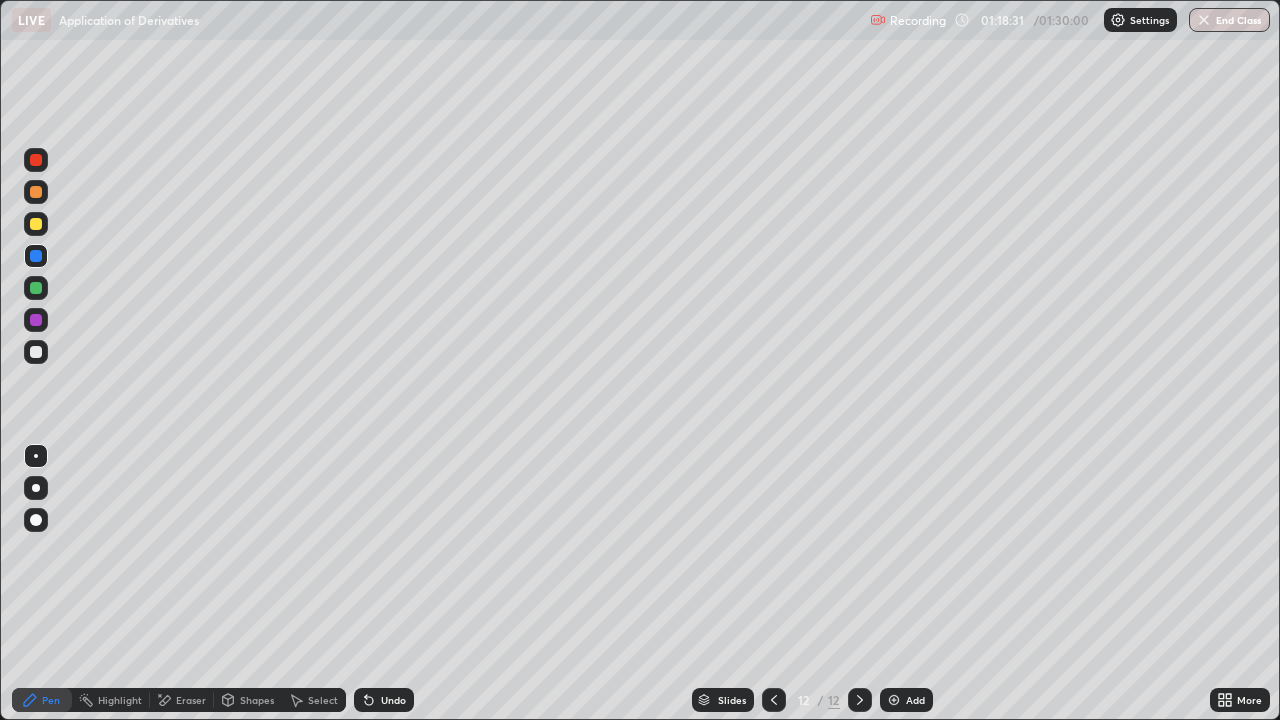 click at bounding box center (36, 224) 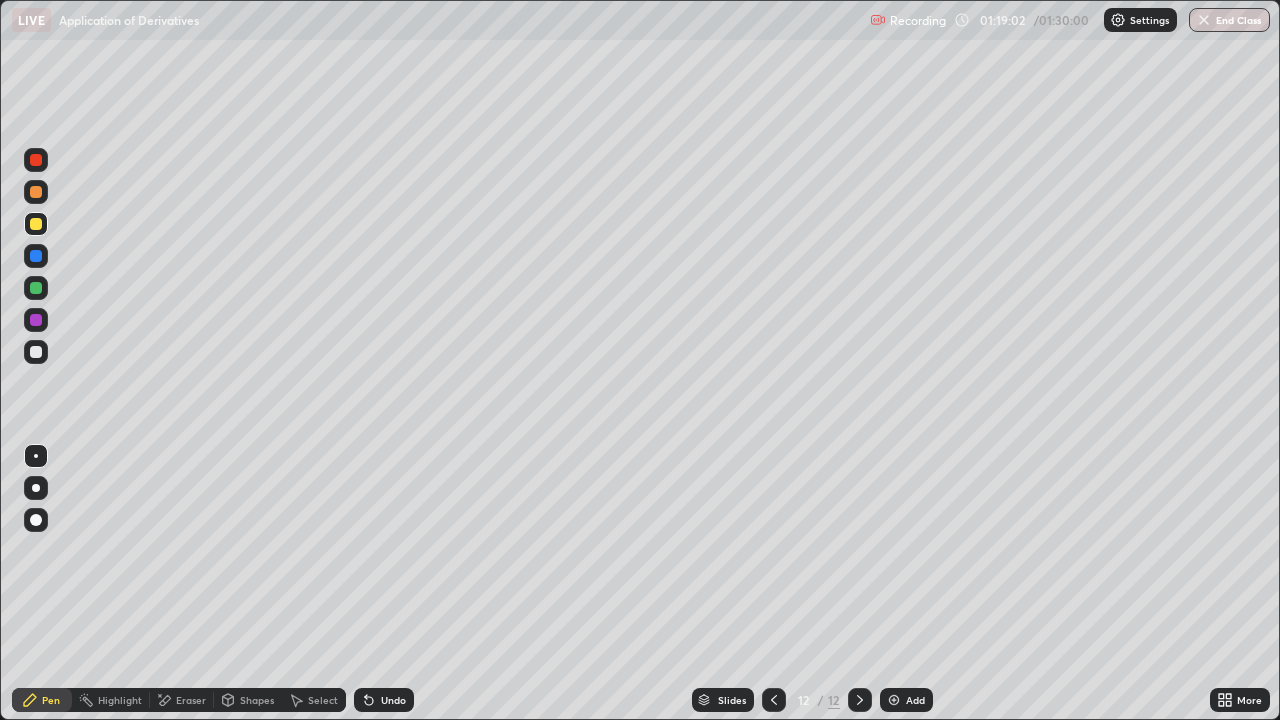 click on "Add" at bounding box center (915, 700) 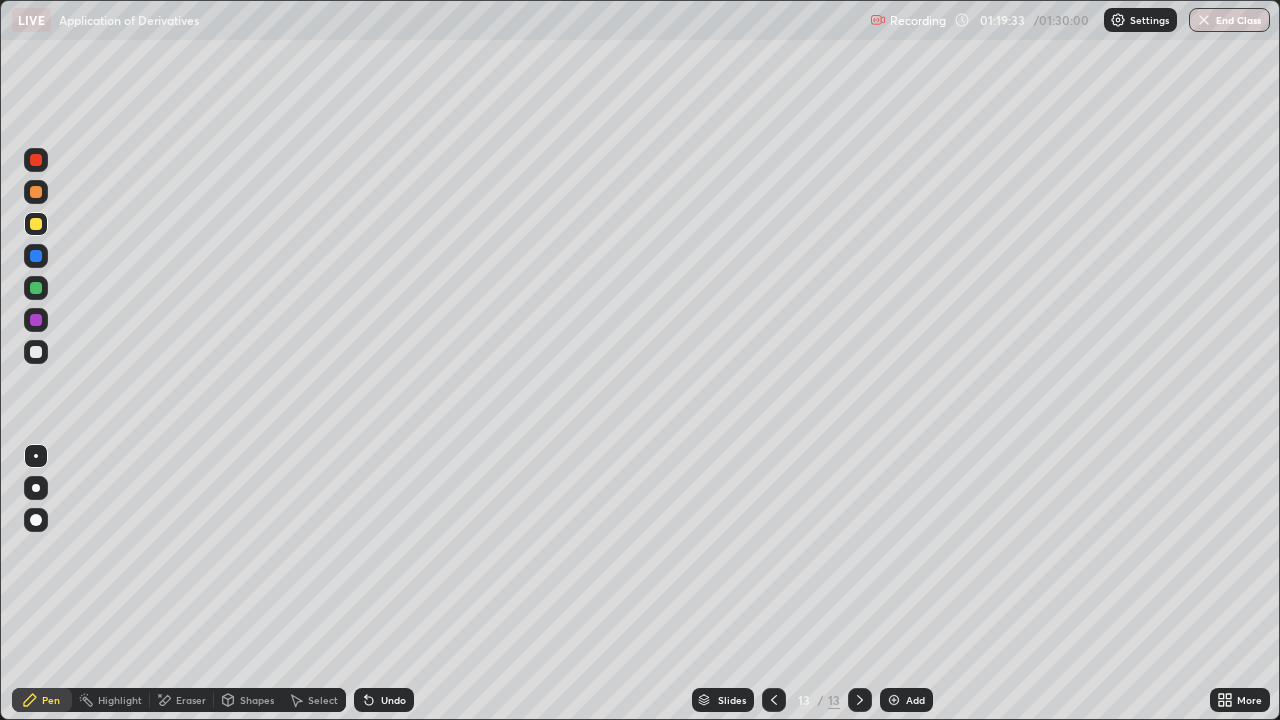 click at bounding box center (36, 352) 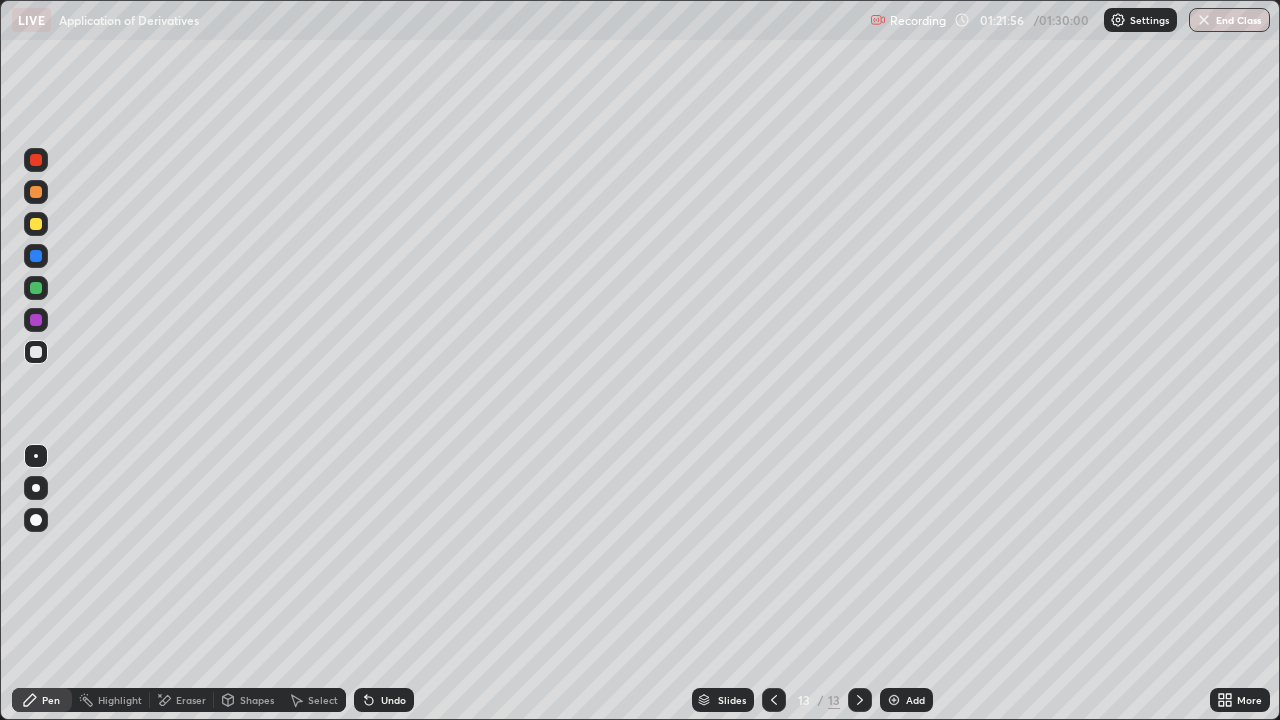 click at bounding box center (36, 192) 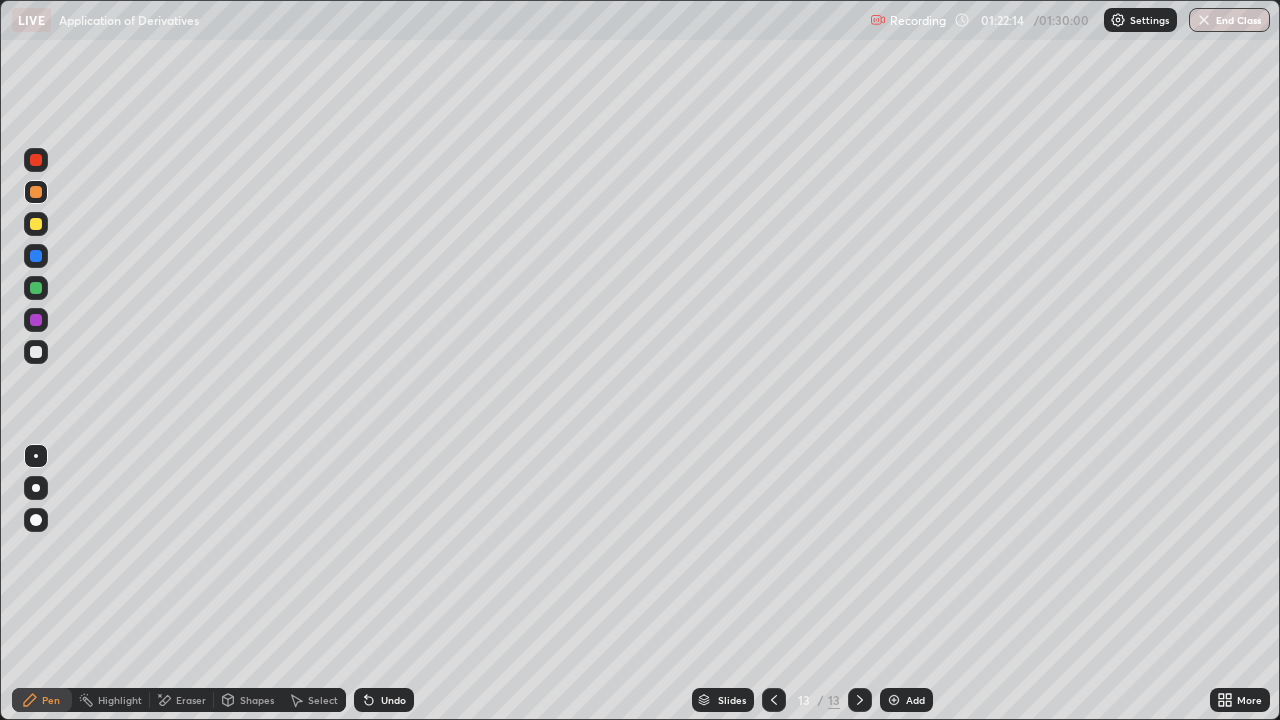 click at bounding box center (36, 352) 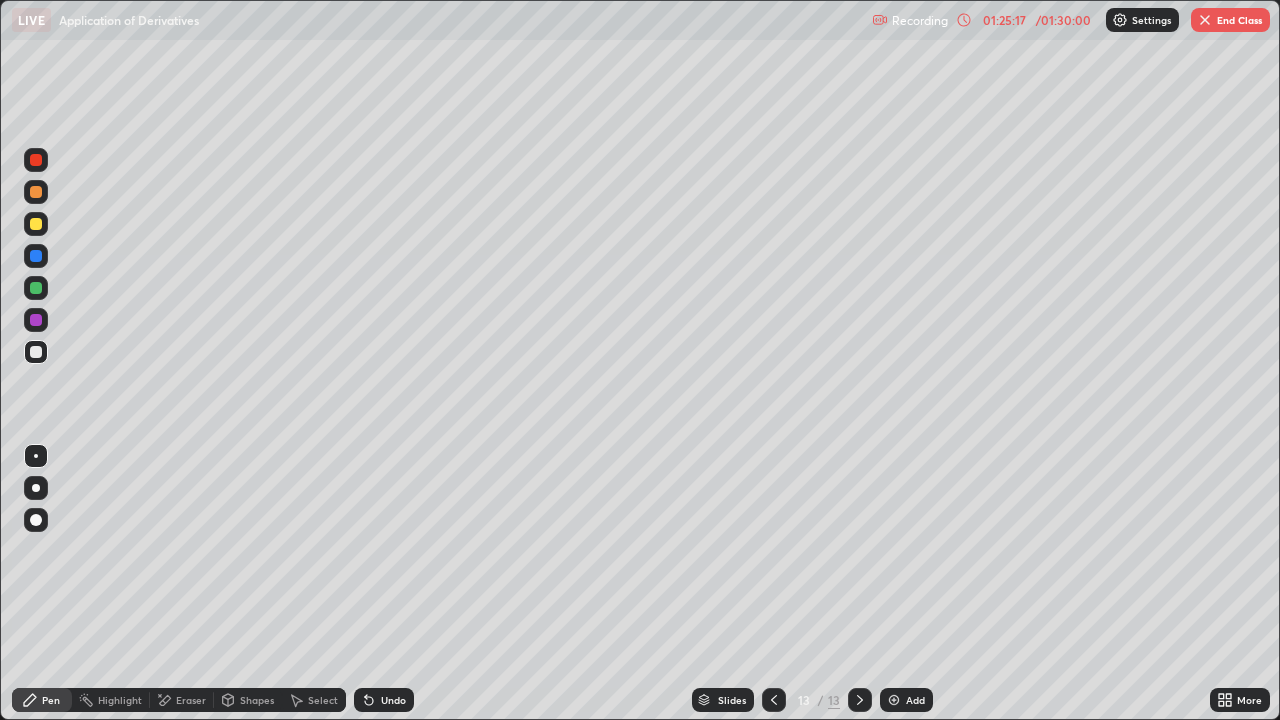 click on "Add" at bounding box center (906, 700) 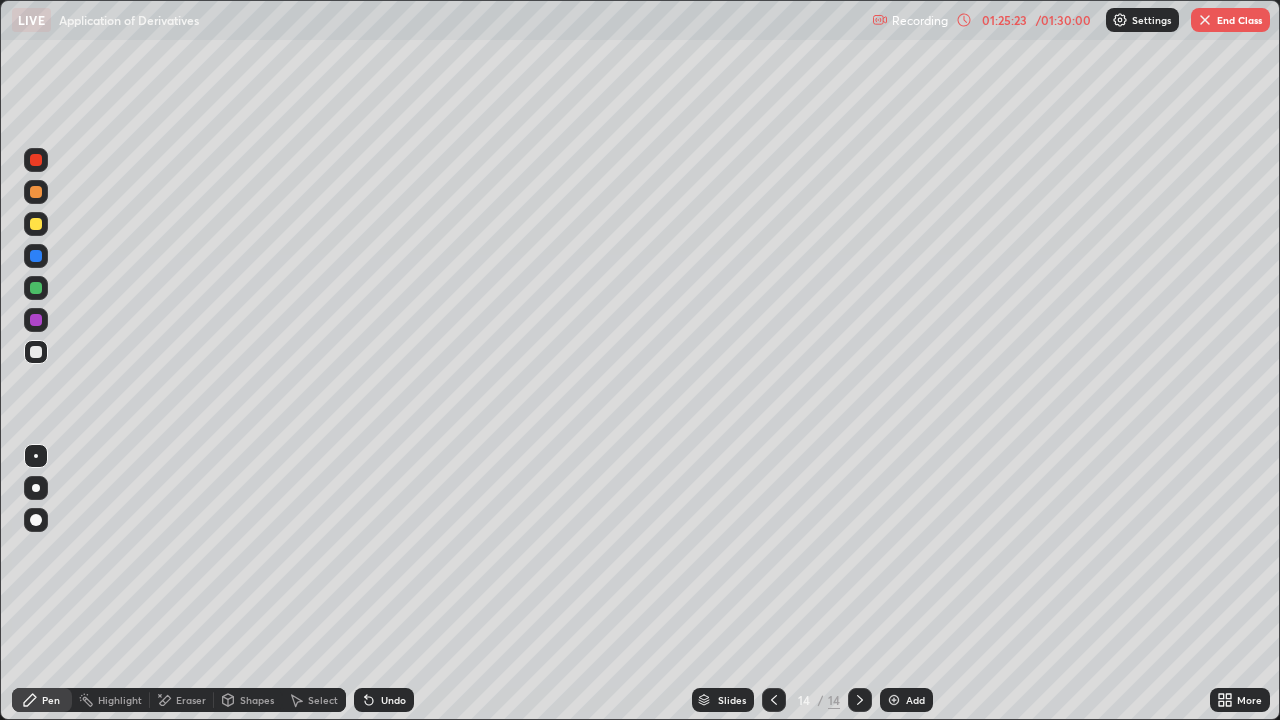 click at bounding box center [36, 224] 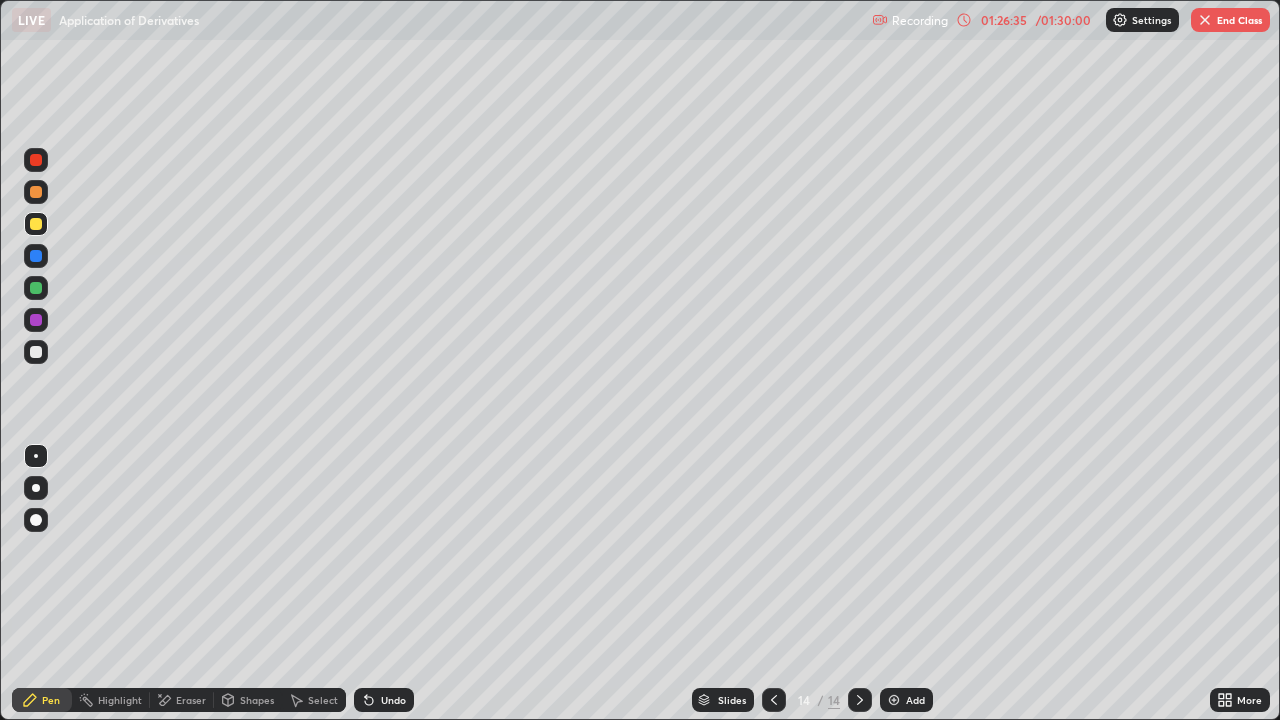 click at bounding box center [36, 192] 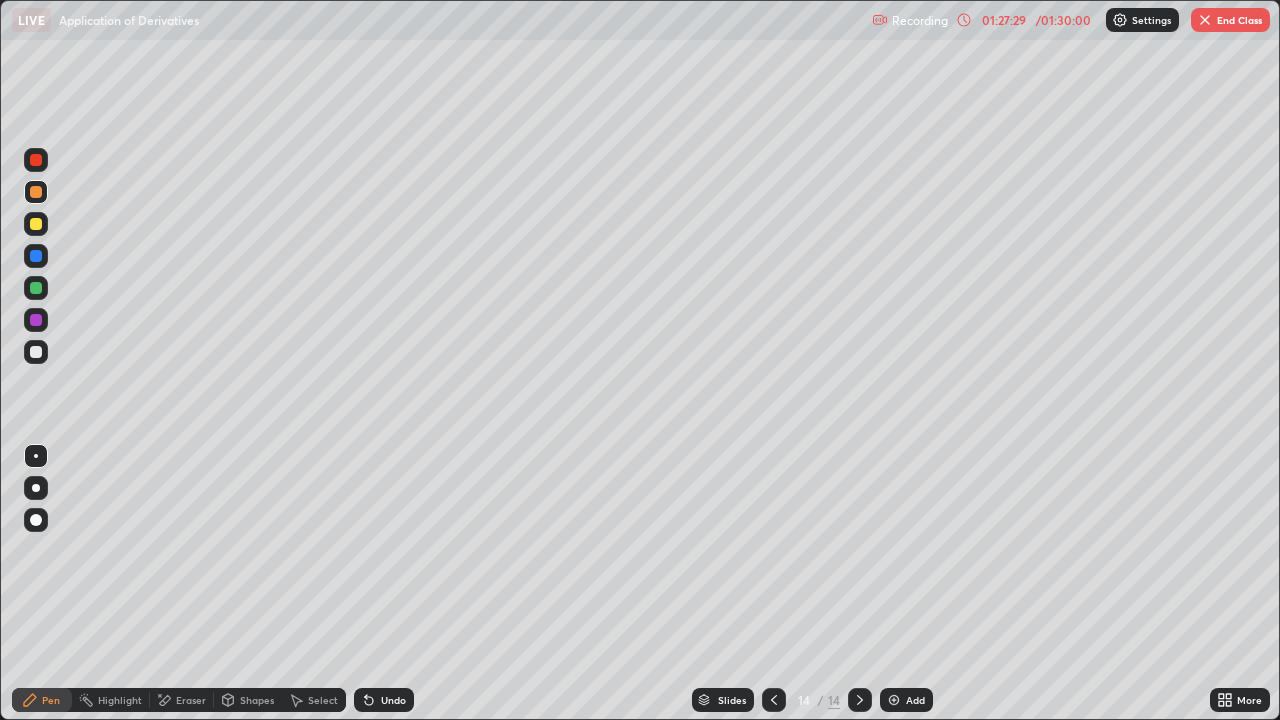 click on "Undo" at bounding box center (393, 700) 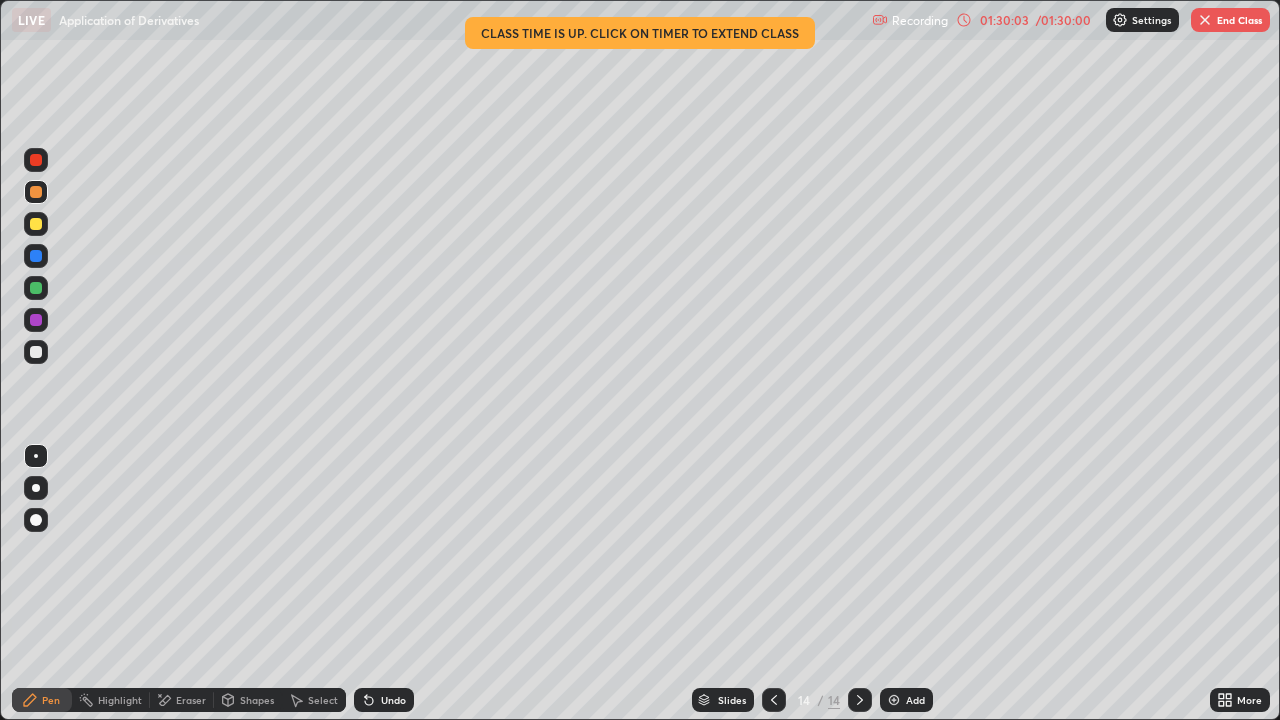 click on "End Class" at bounding box center (1230, 20) 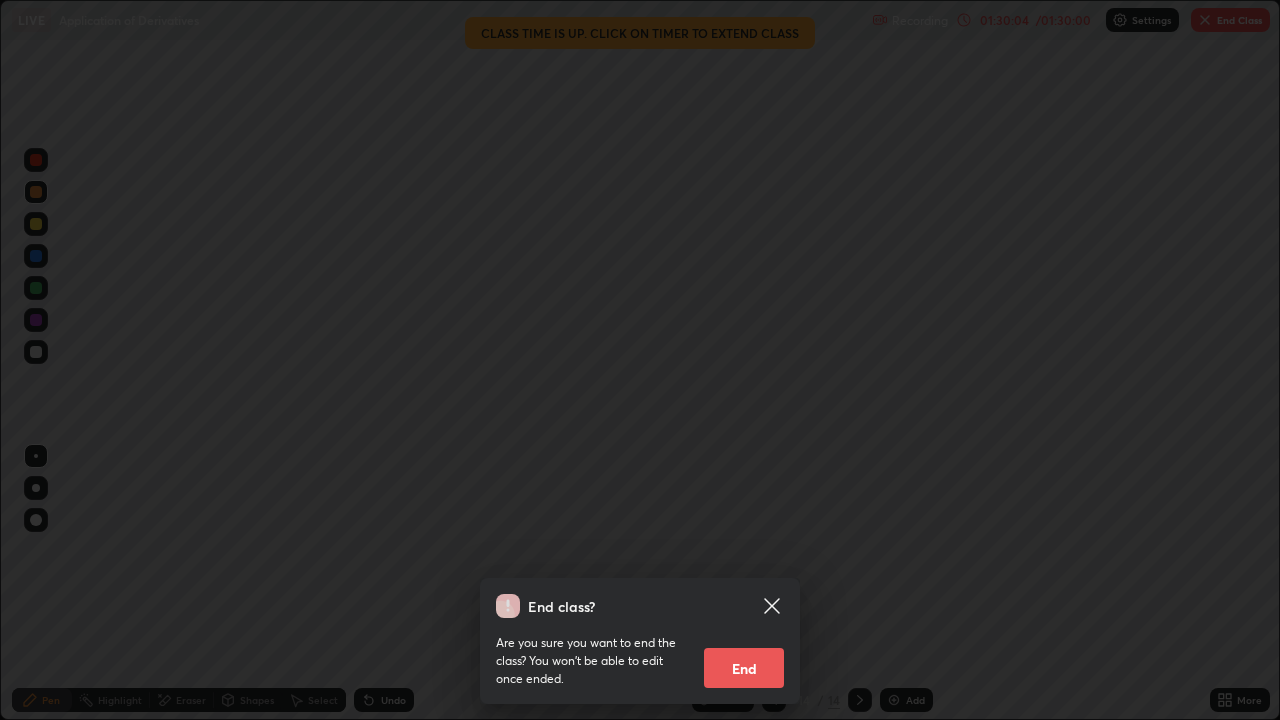click on "End" at bounding box center [744, 668] 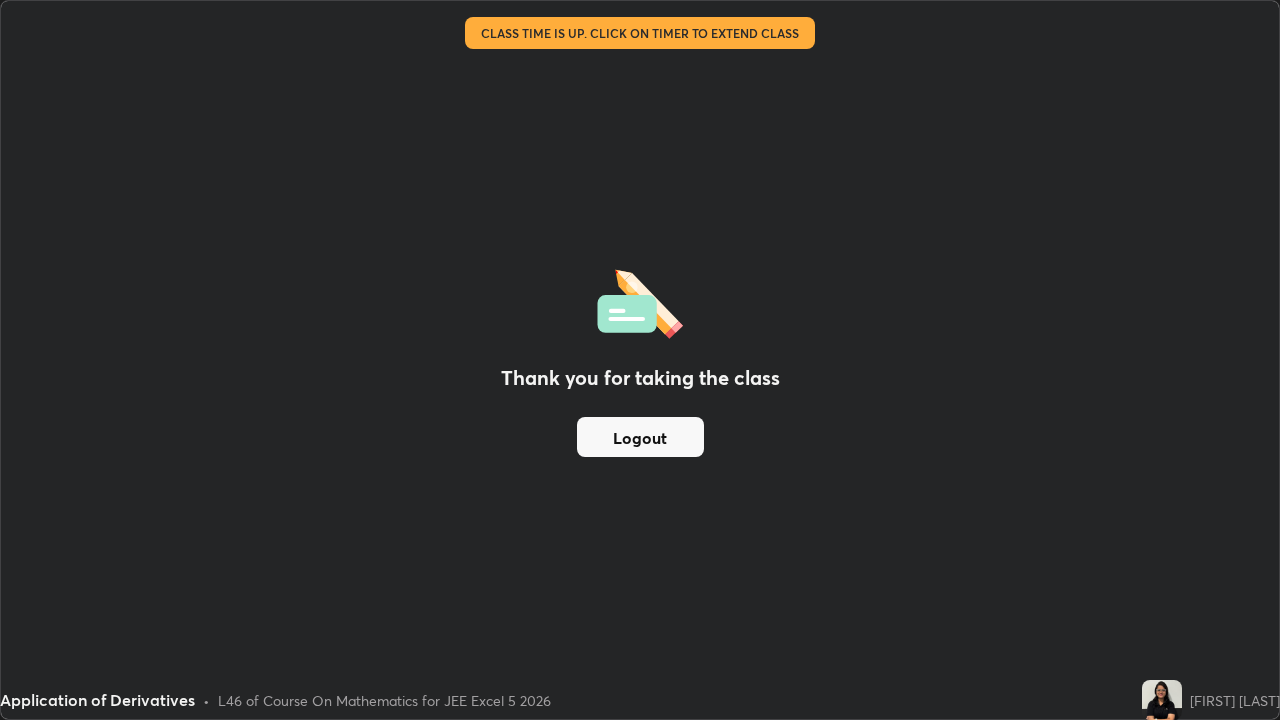 click on "Logout" at bounding box center [640, 437] 